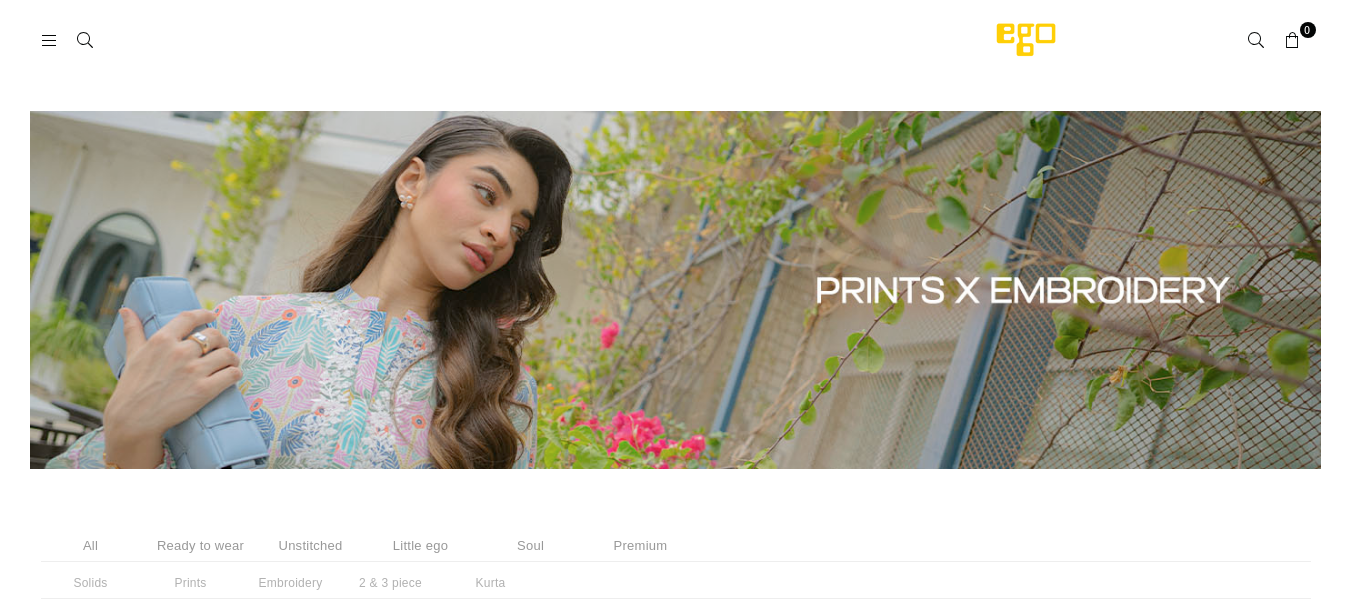 select on "******" 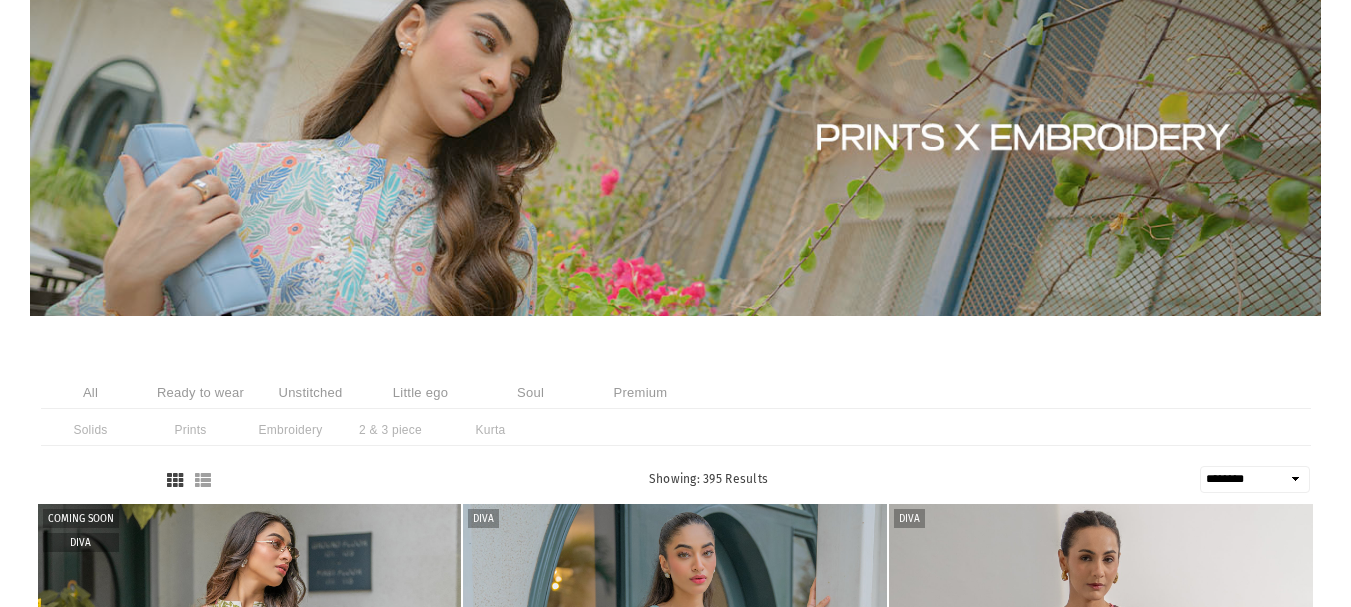 scroll, scrollTop: 0, scrollLeft: 0, axis: both 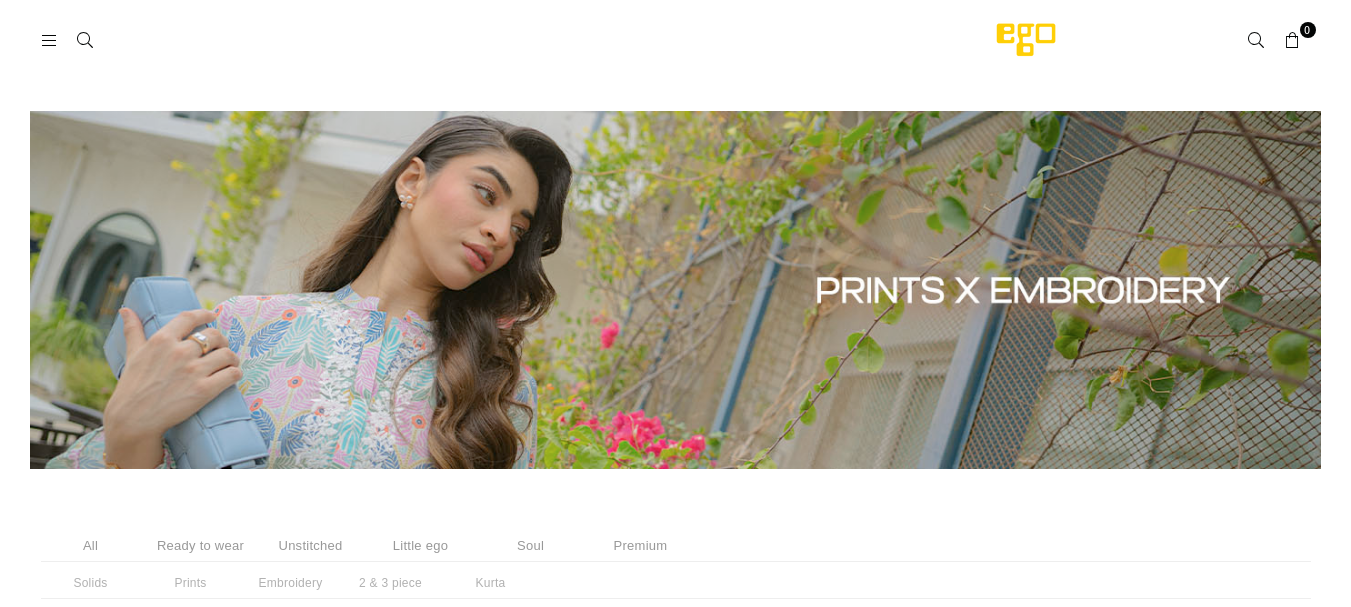 click at bounding box center (50, 41) 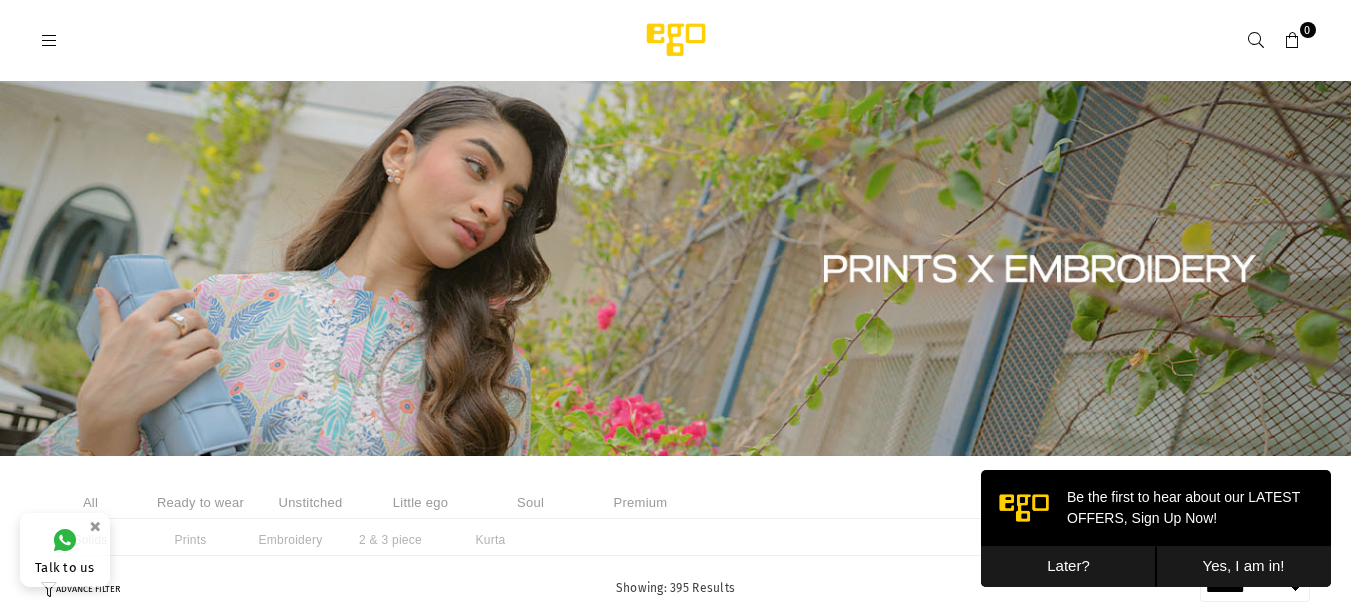 scroll, scrollTop: 0, scrollLeft: 0, axis: both 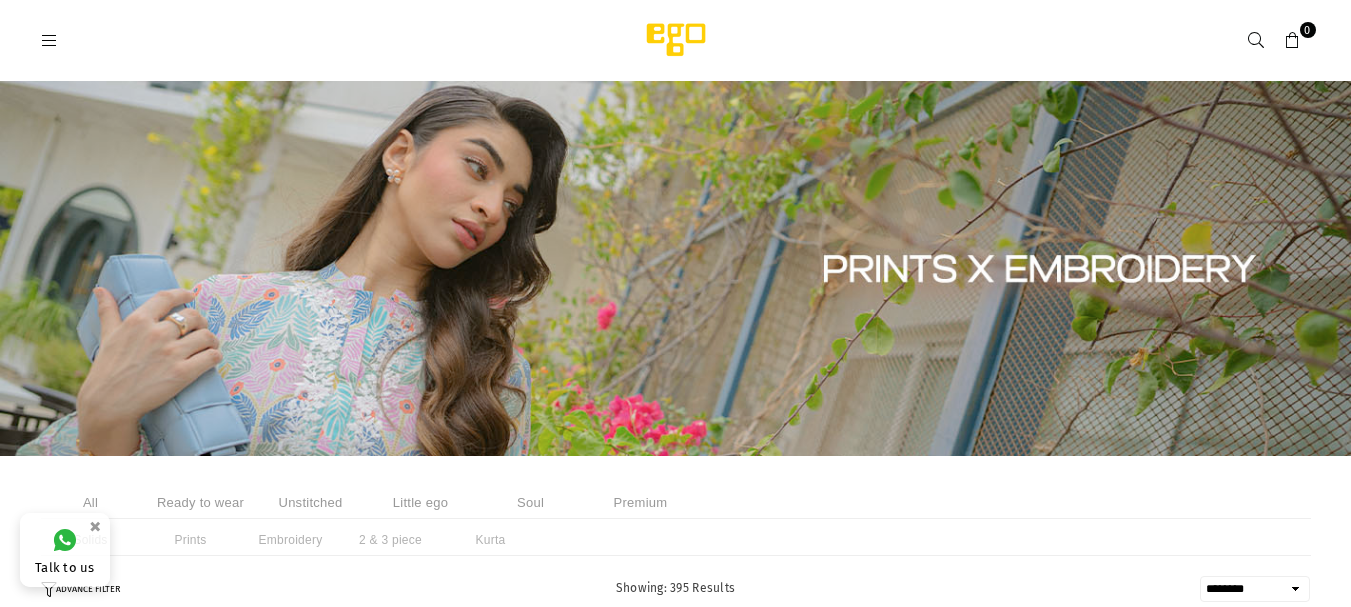click at bounding box center [50, 41] 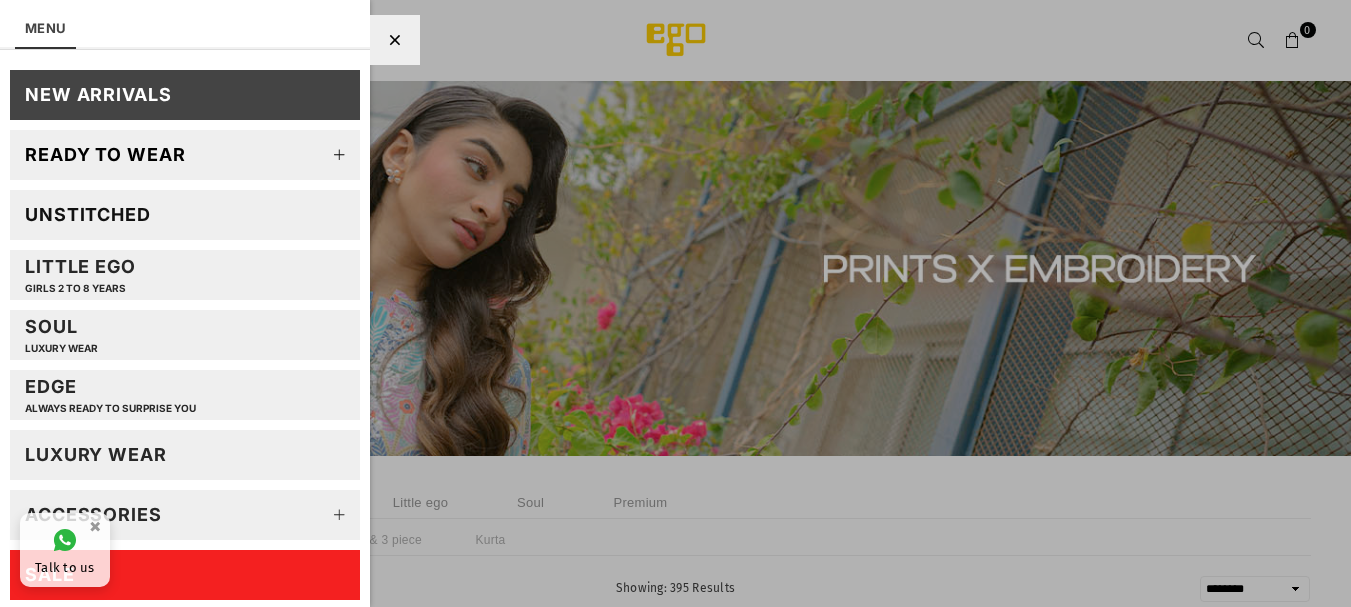 click on "Ready to wear" at bounding box center (185, 155) 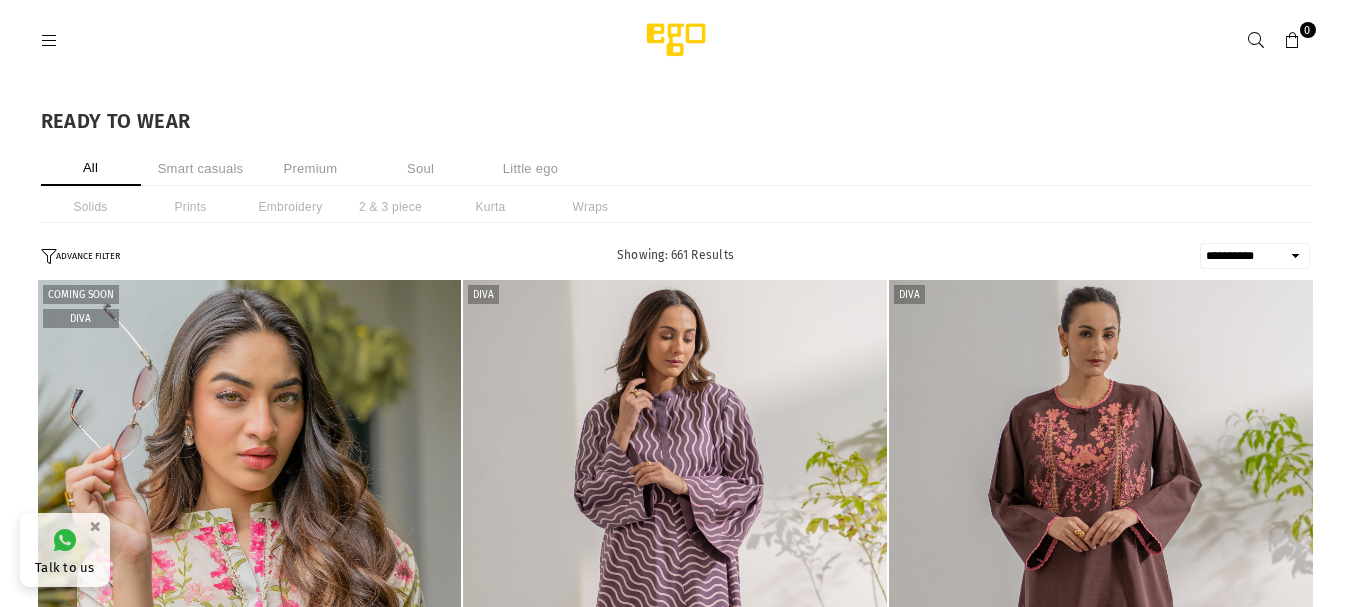 select on "**********" 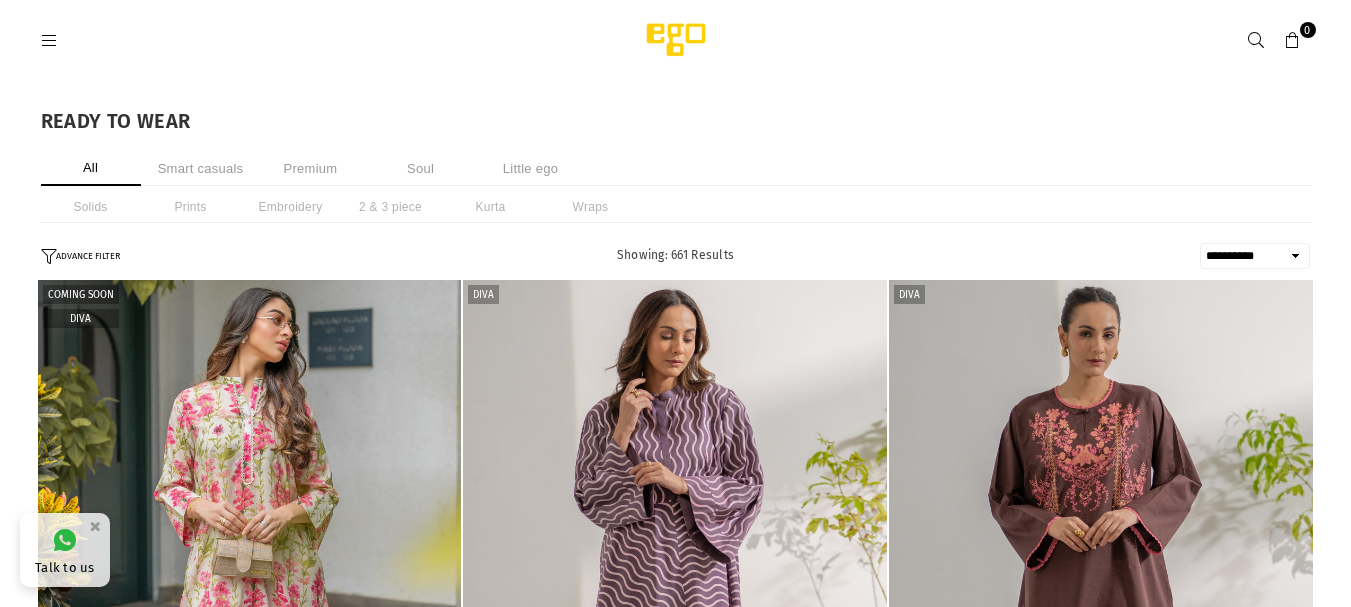 scroll, scrollTop: 0, scrollLeft: 0, axis: both 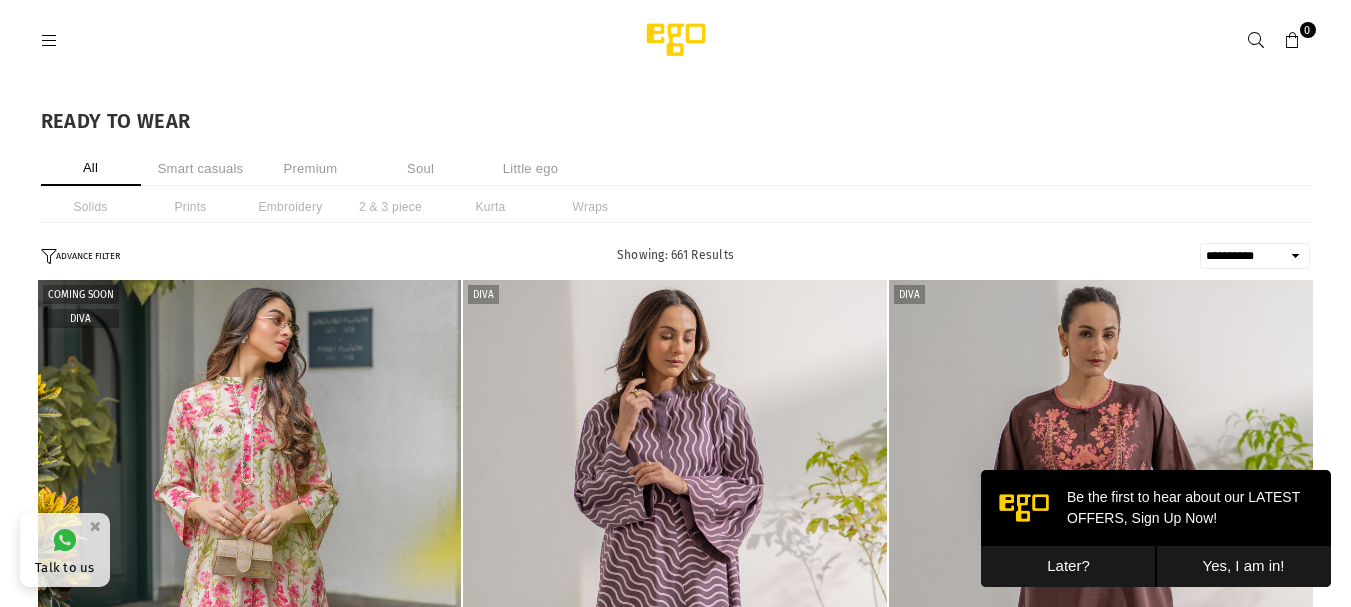 click on "Later?" at bounding box center (1068, 566) 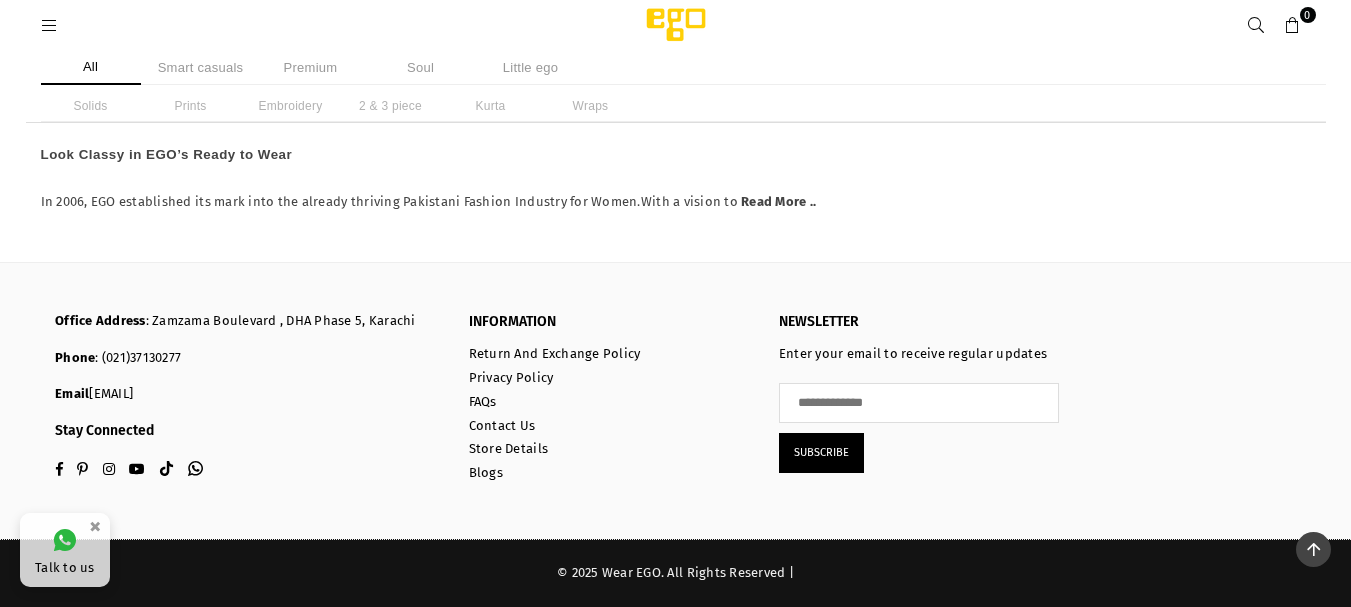 scroll, scrollTop: 4234, scrollLeft: 0, axis: vertical 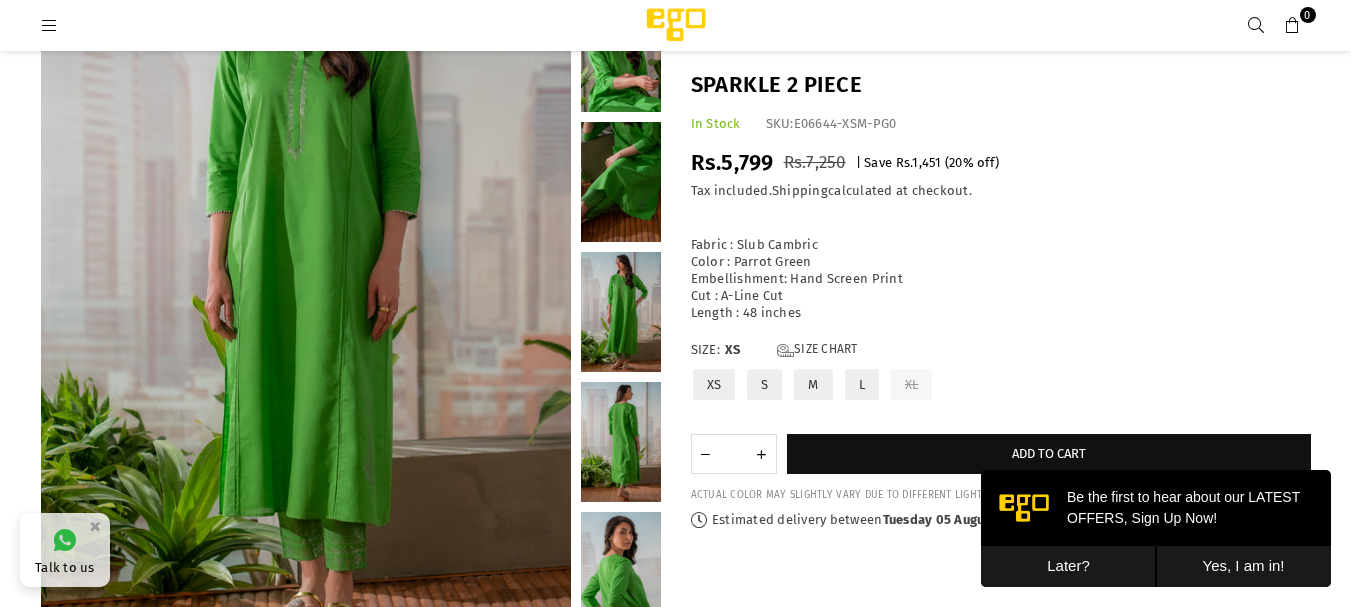 click at bounding box center [621, 182] 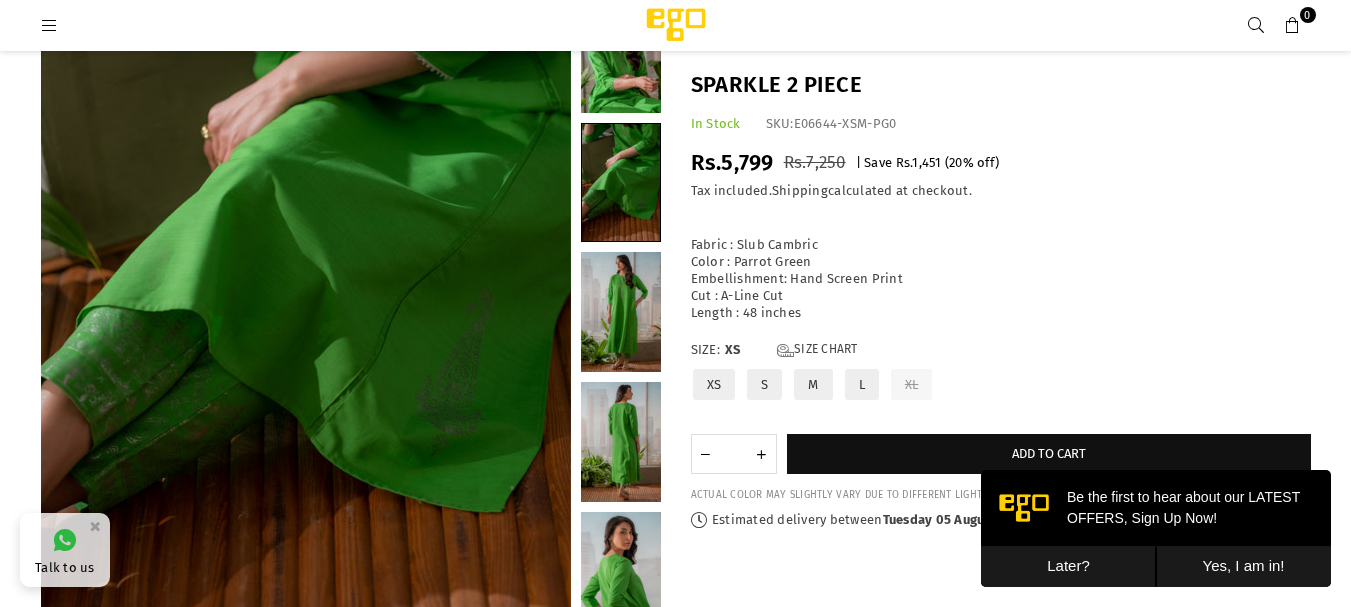 click at bounding box center (621, 442) 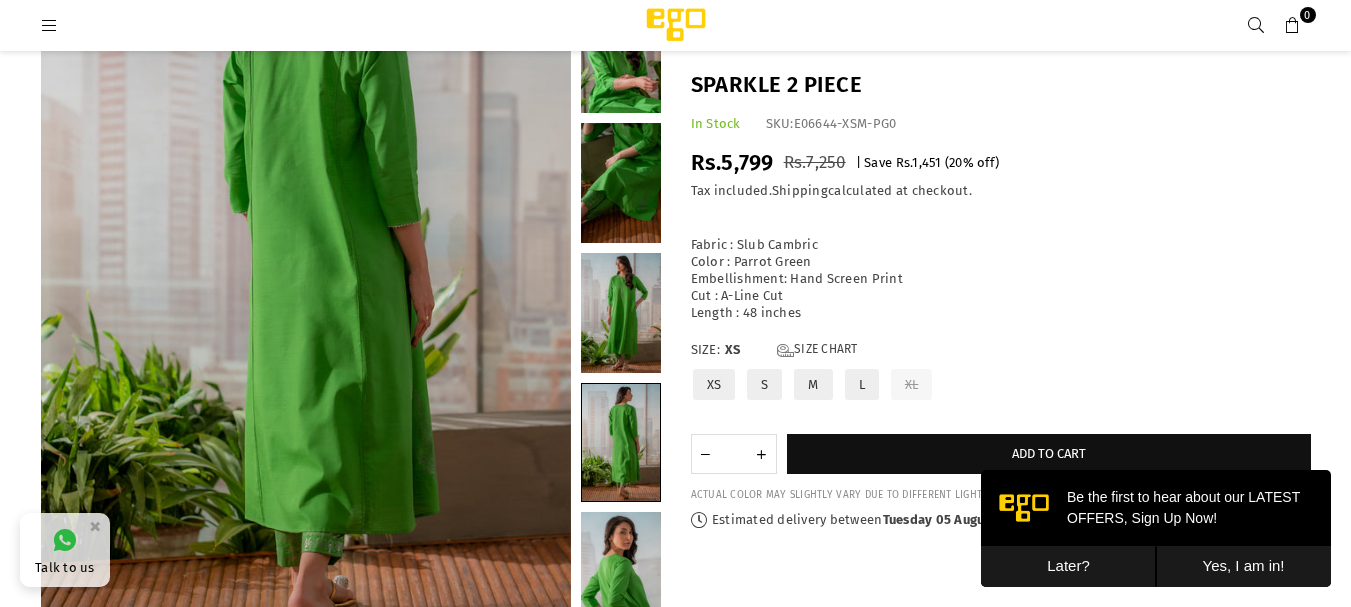 click at bounding box center (621, 572) 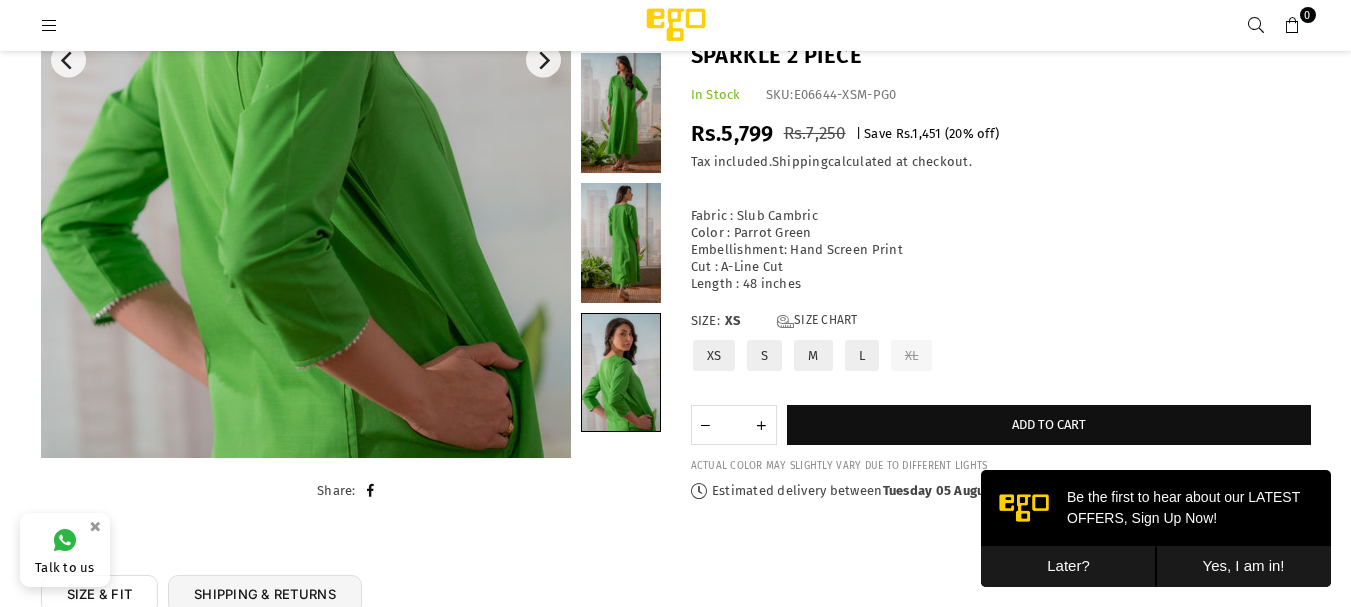scroll, scrollTop: 250, scrollLeft: 0, axis: vertical 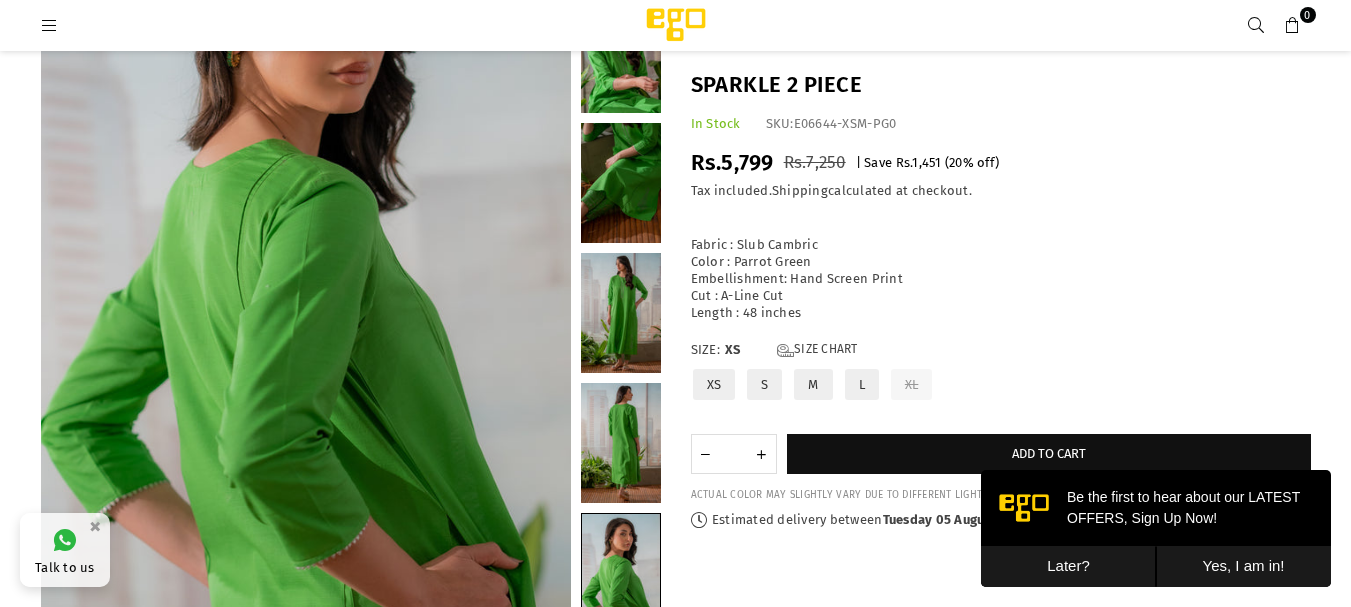 click at bounding box center (621, 183) 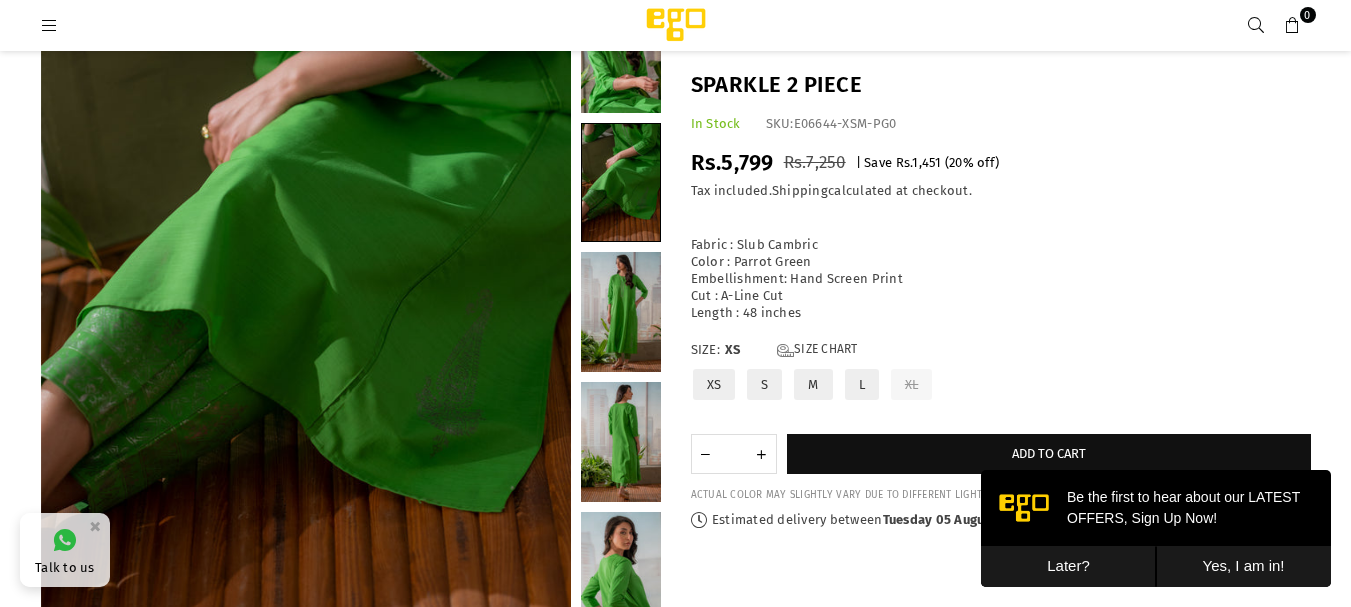 click at bounding box center [621, 312] 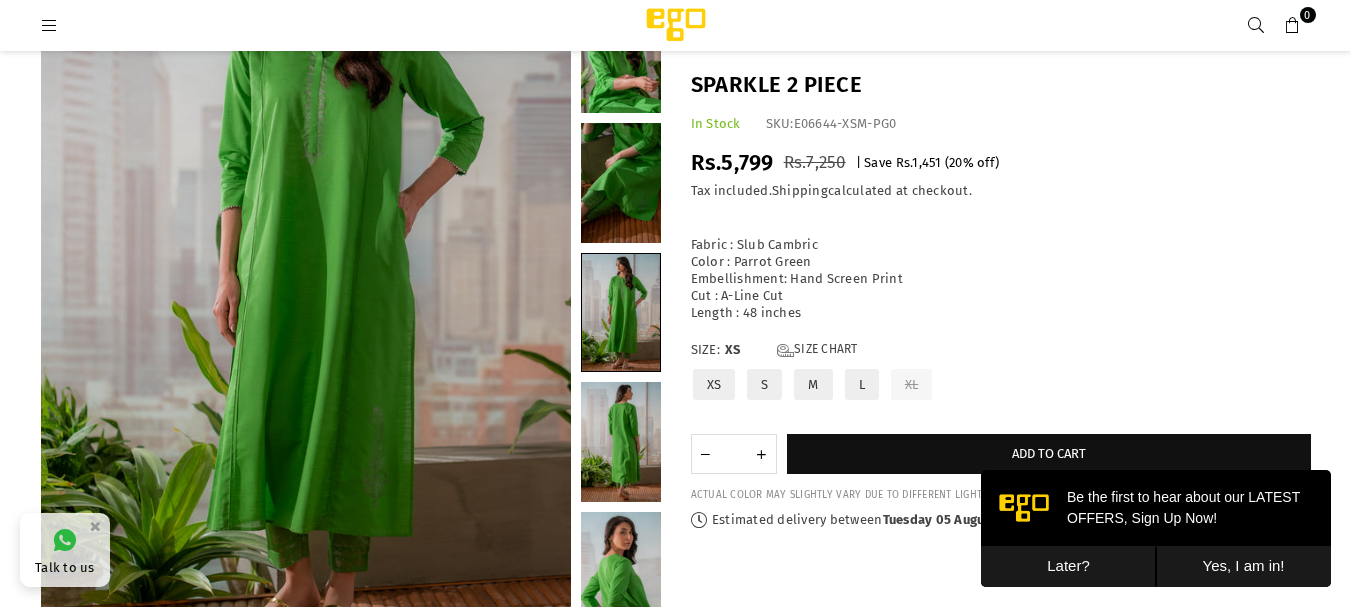 click on "M" at bounding box center (813, 384) 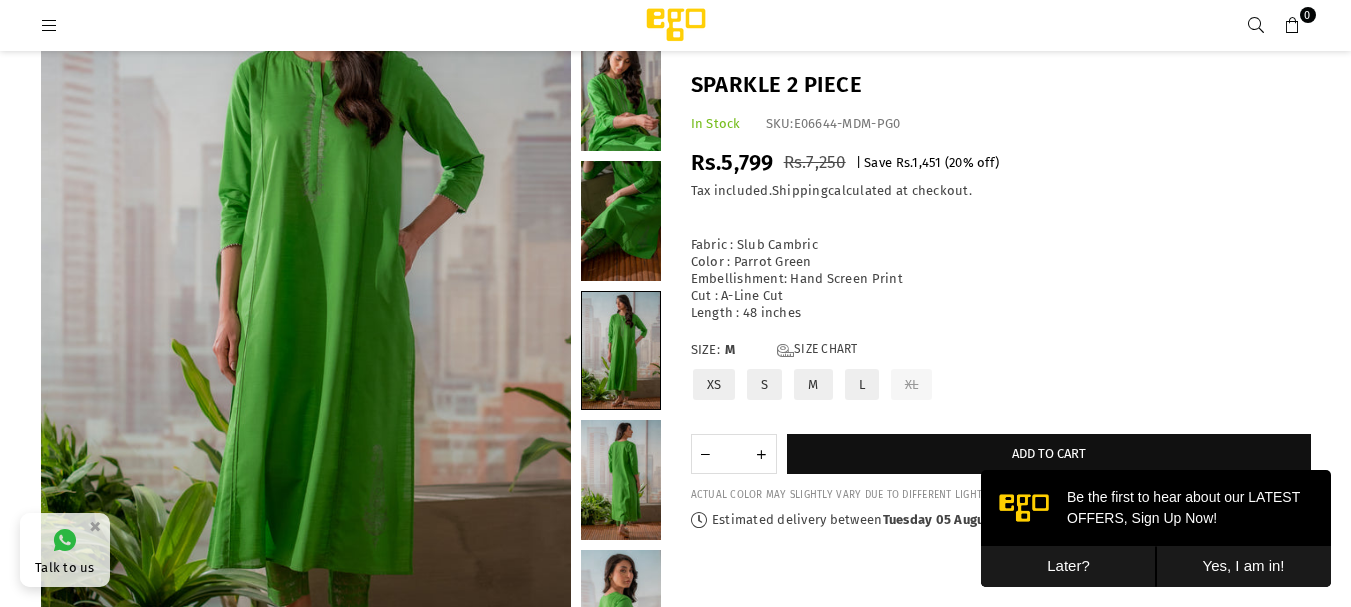 scroll, scrollTop: 50, scrollLeft: 0, axis: vertical 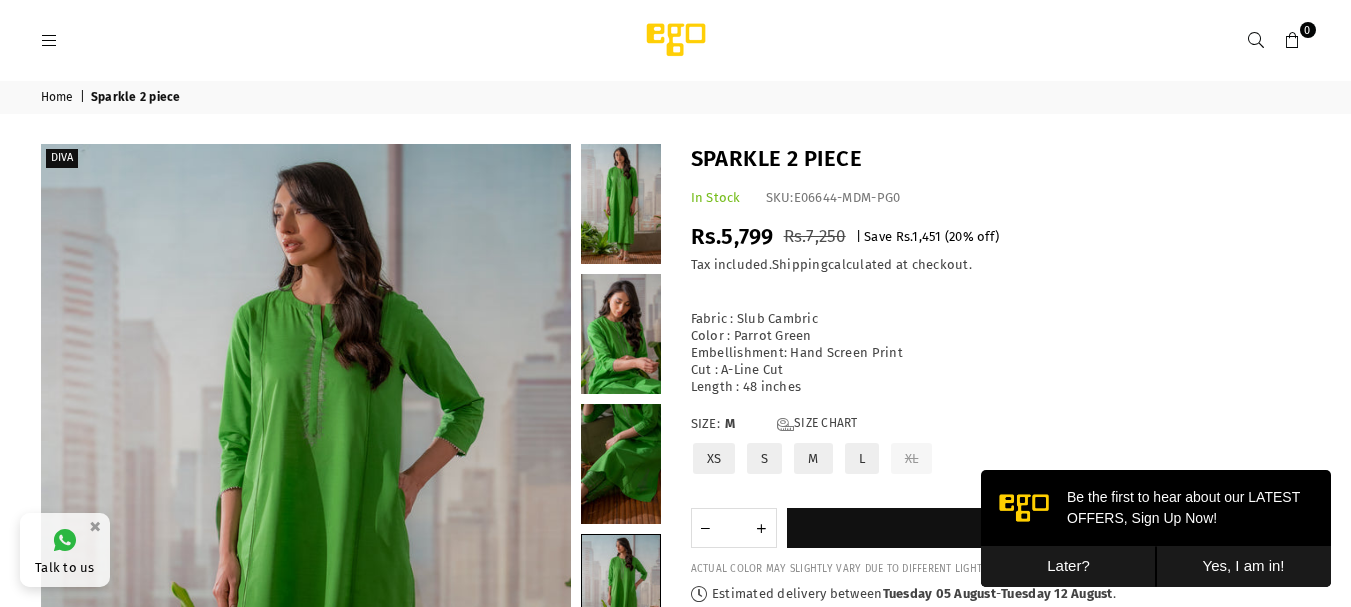click on "Later?" at bounding box center (1068, 566) 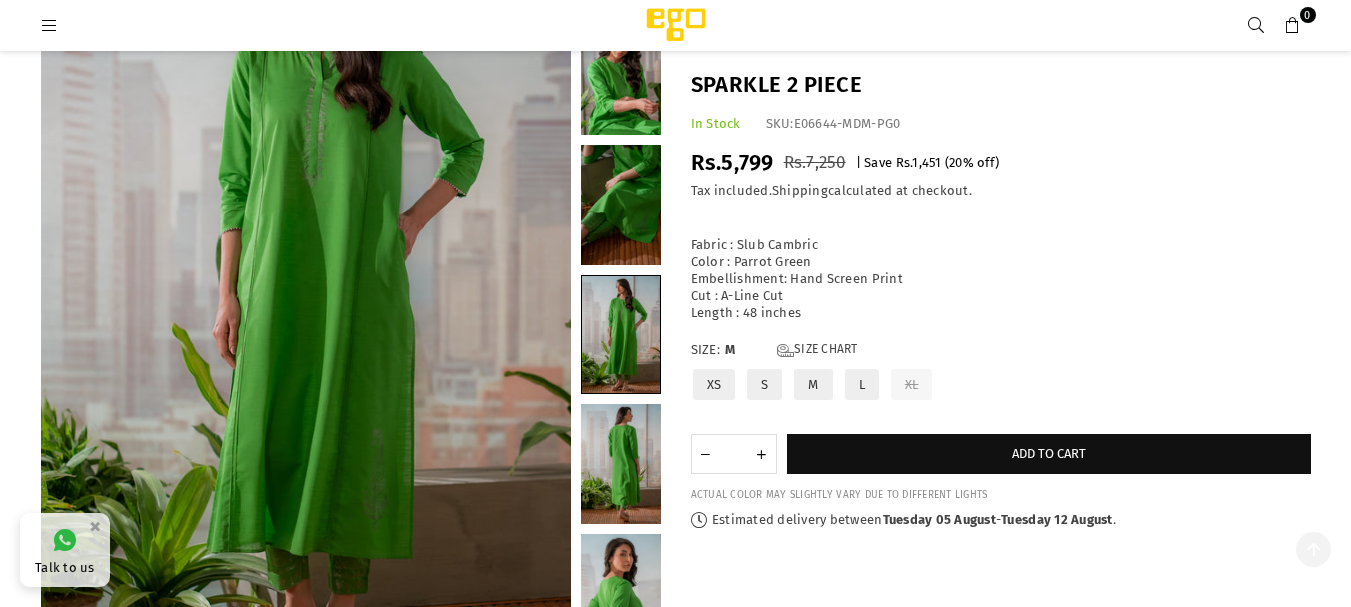 scroll, scrollTop: 300, scrollLeft: 0, axis: vertical 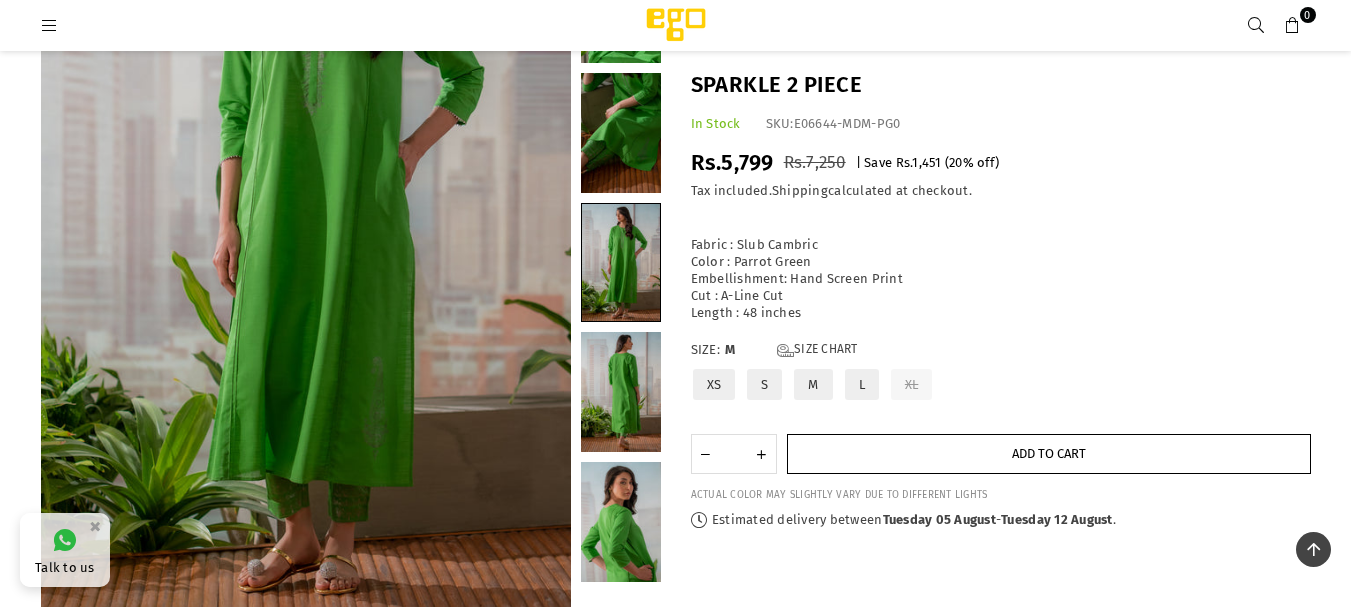 click on "Add to cart" at bounding box center [1049, 454] 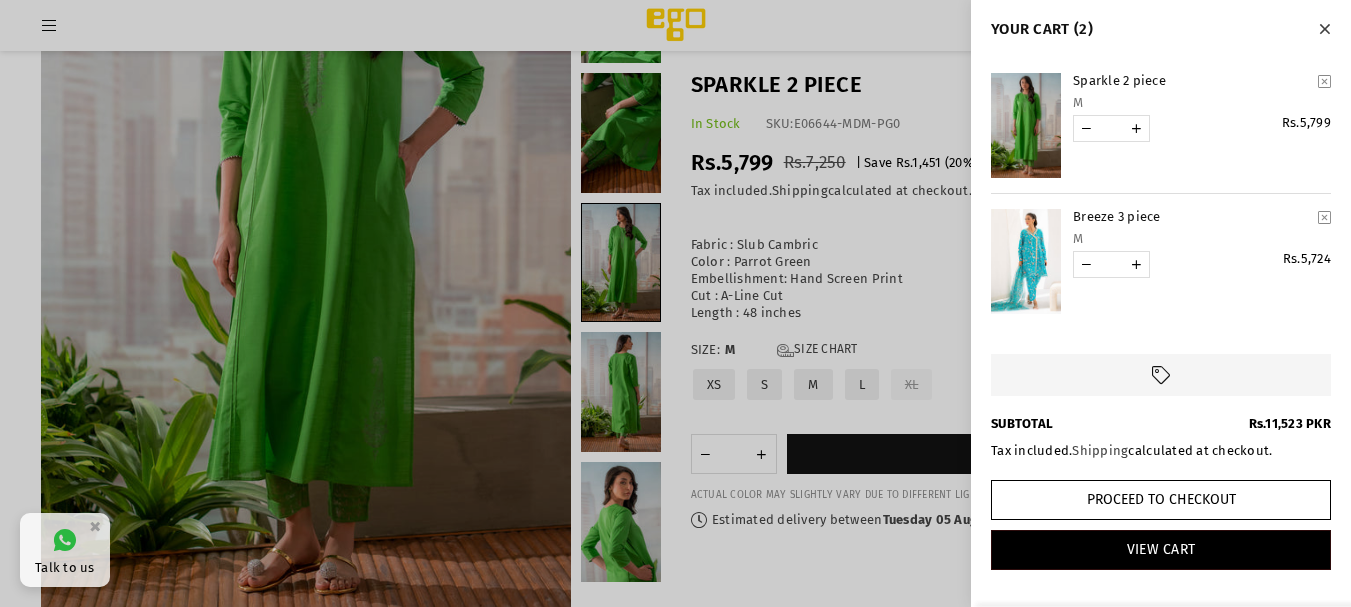 click at bounding box center [1324, 29] 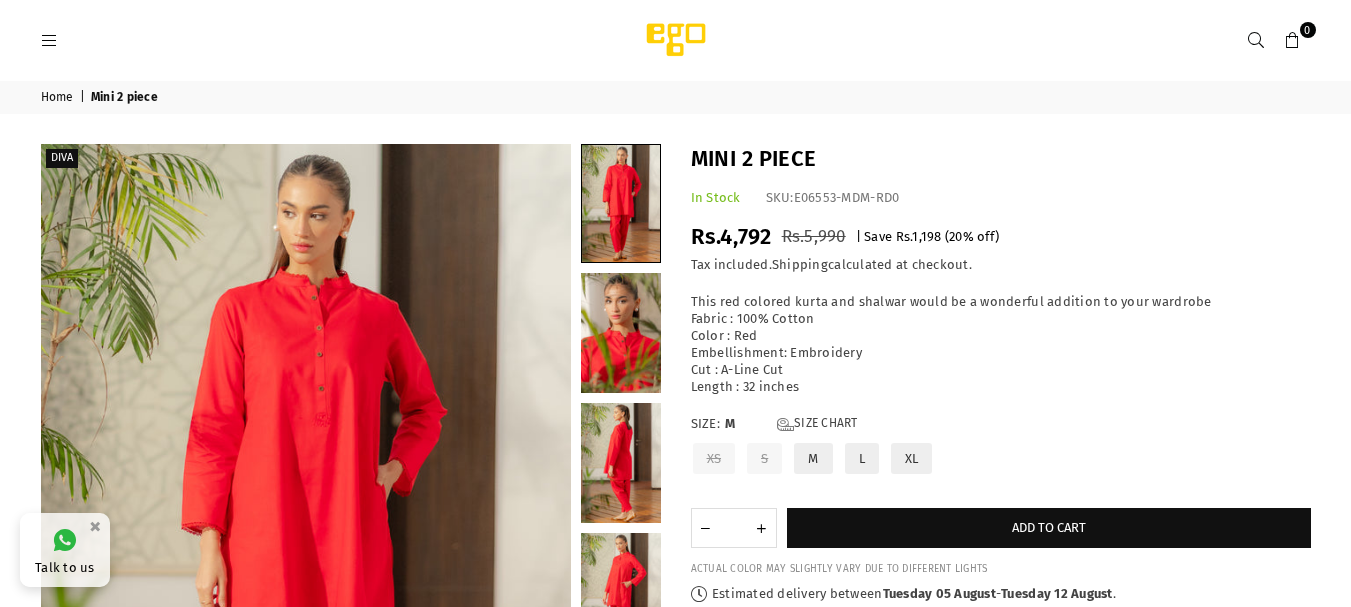 scroll, scrollTop: 0, scrollLeft: 0, axis: both 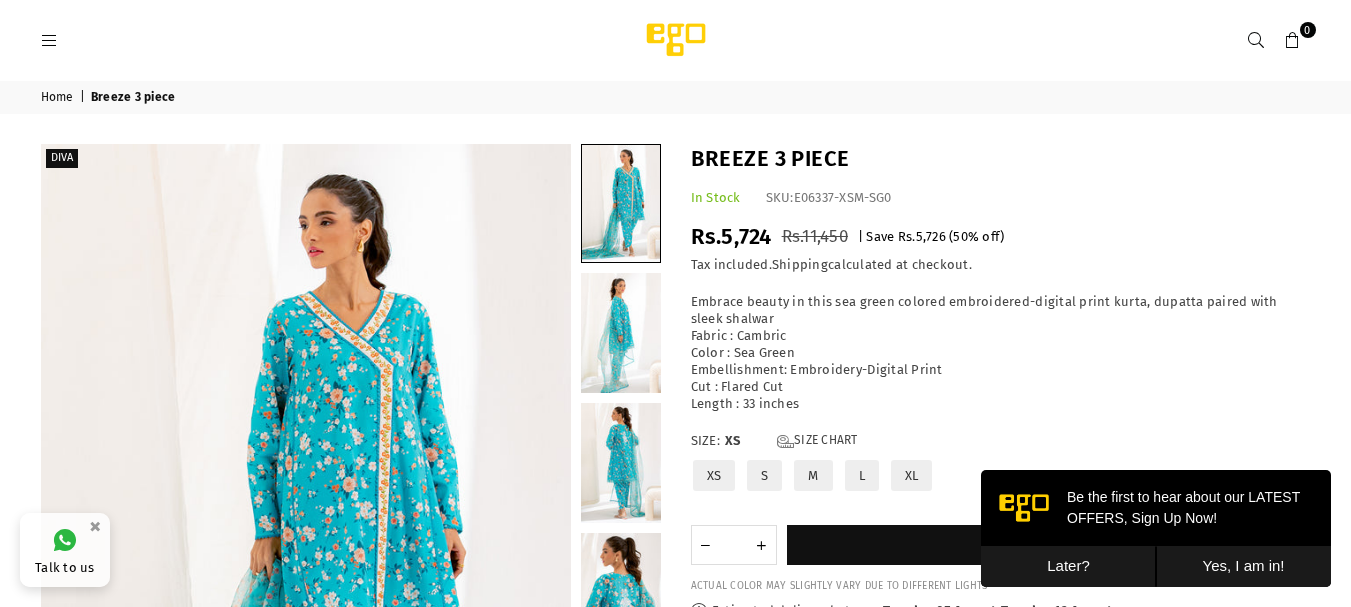click on "Later?" at bounding box center (1068, 566) 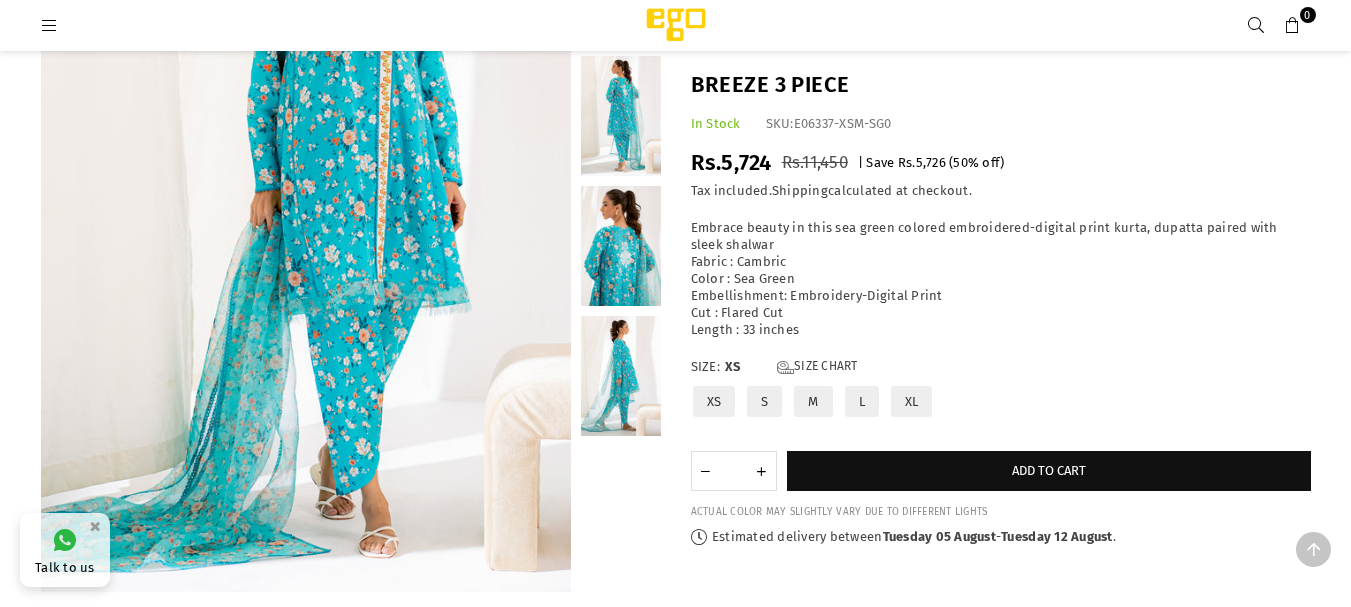 scroll, scrollTop: 331, scrollLeft: 0, axis: vertical 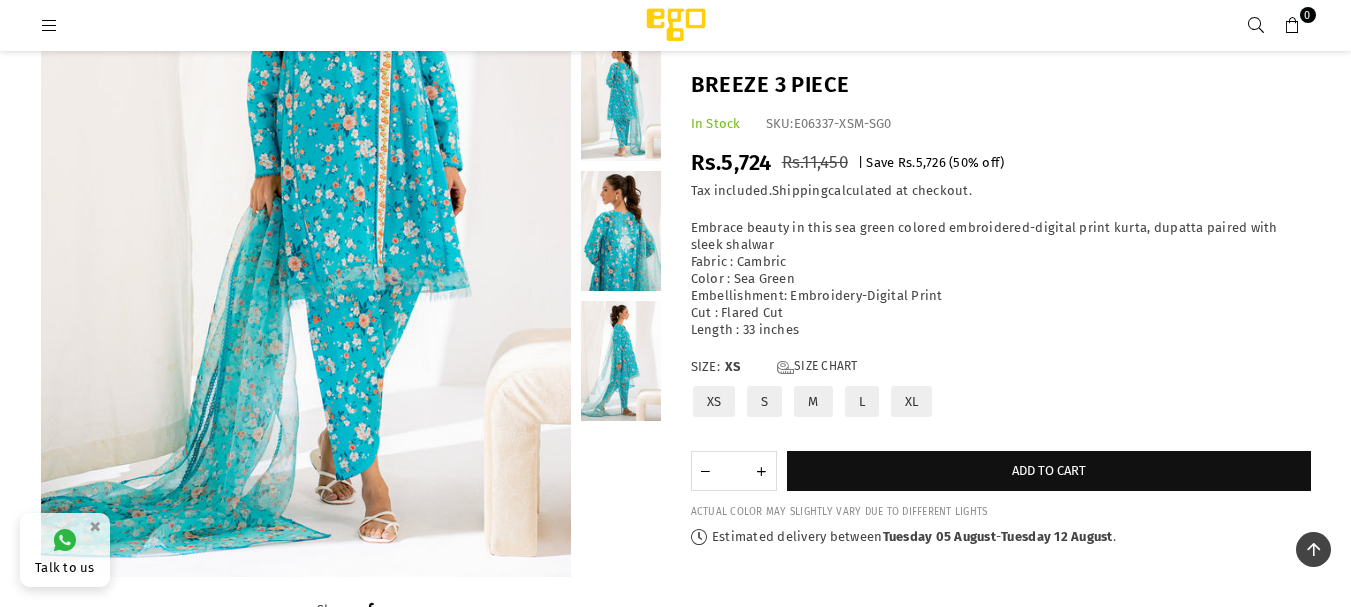 click on "M" at bounding box center (813, 401) 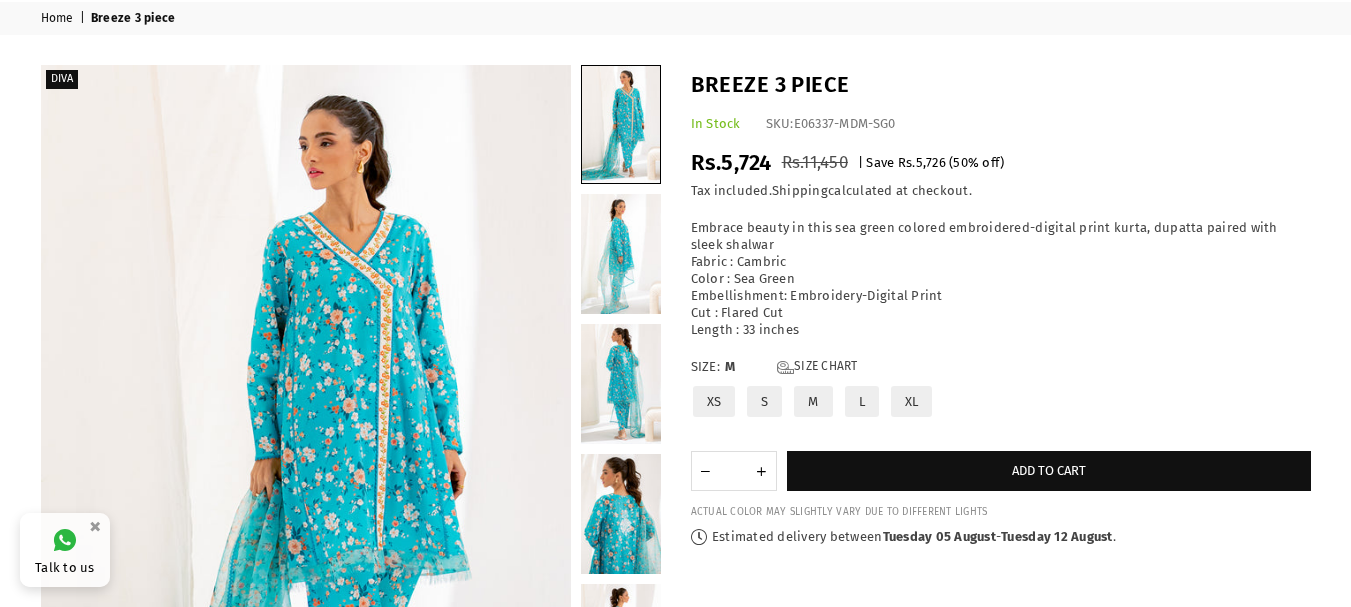 scroll, scrollTop: 0, scrollLeft: 0, axis: both 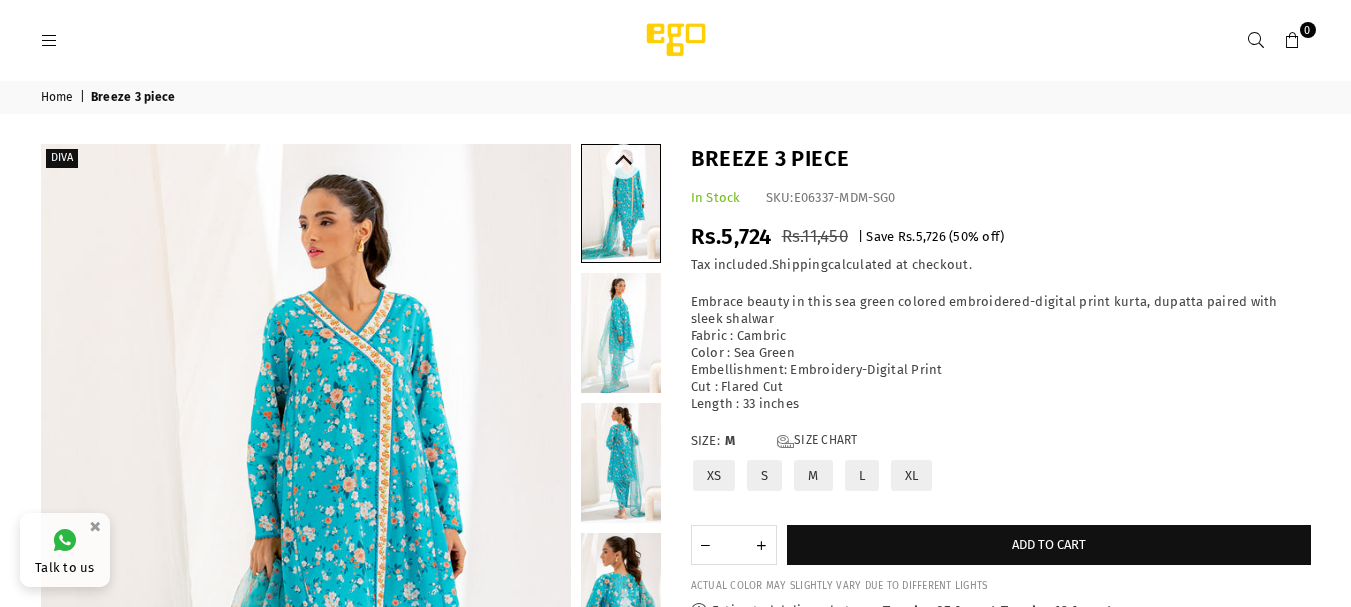 click at bounding box center [621, 333] 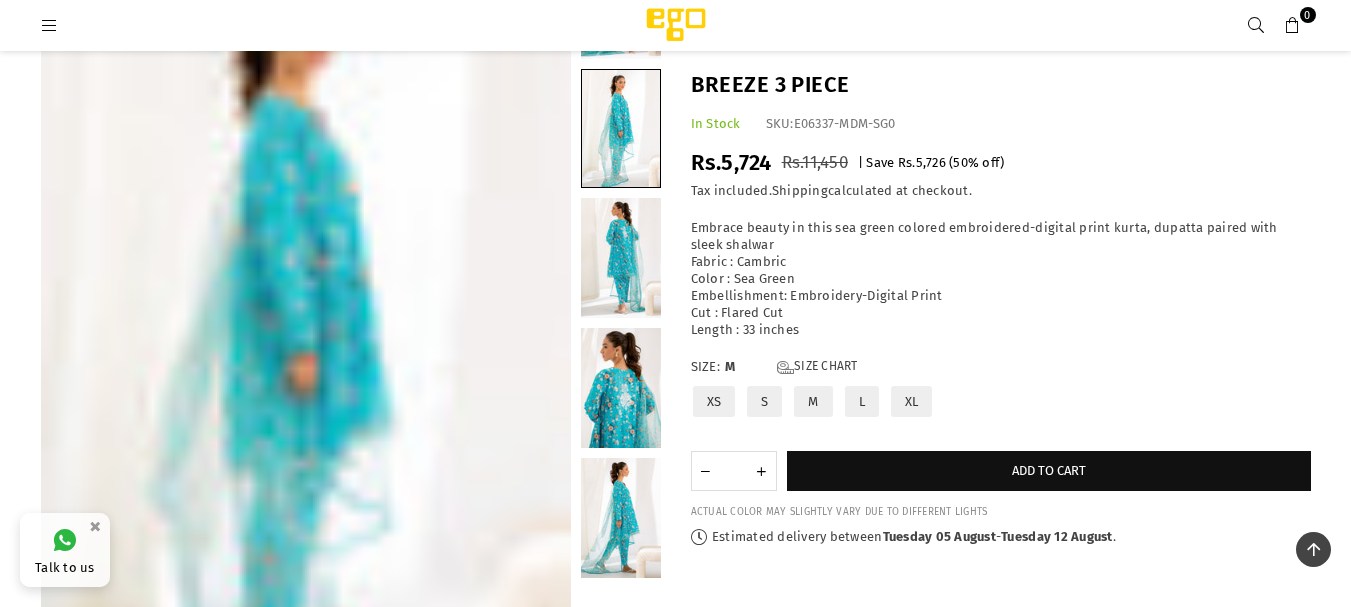scroll, scrollTop: 50, scrollLeft: 0, axis: vertical 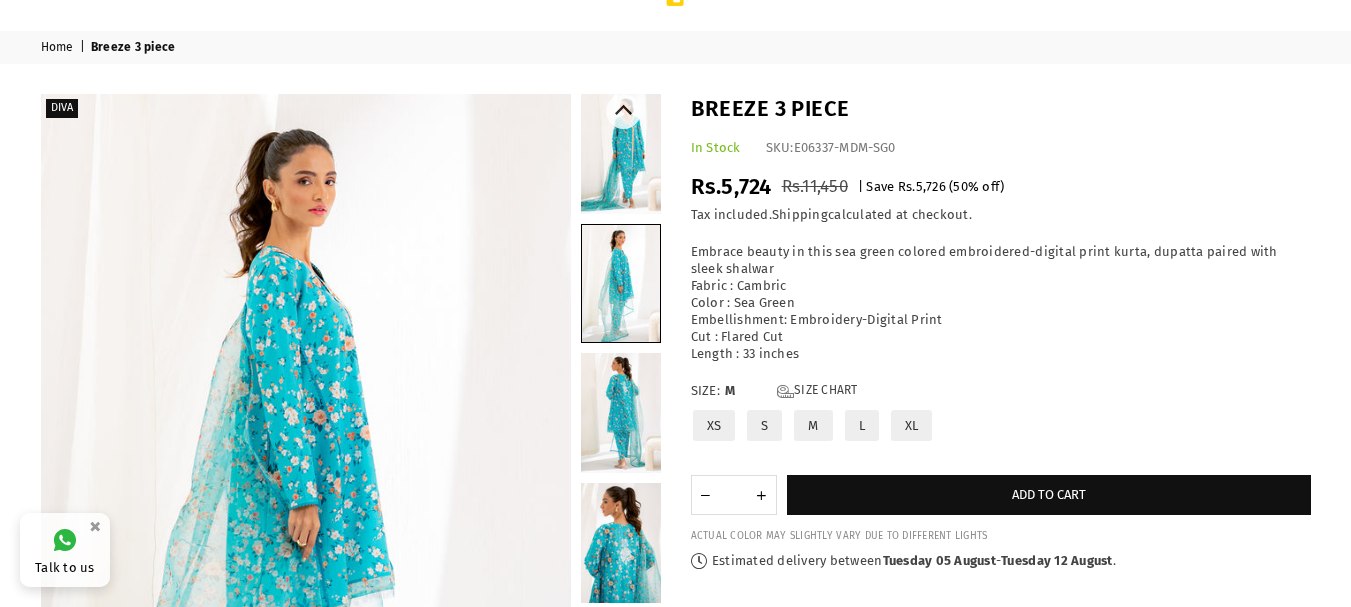 click at bounding box center (621, 413) 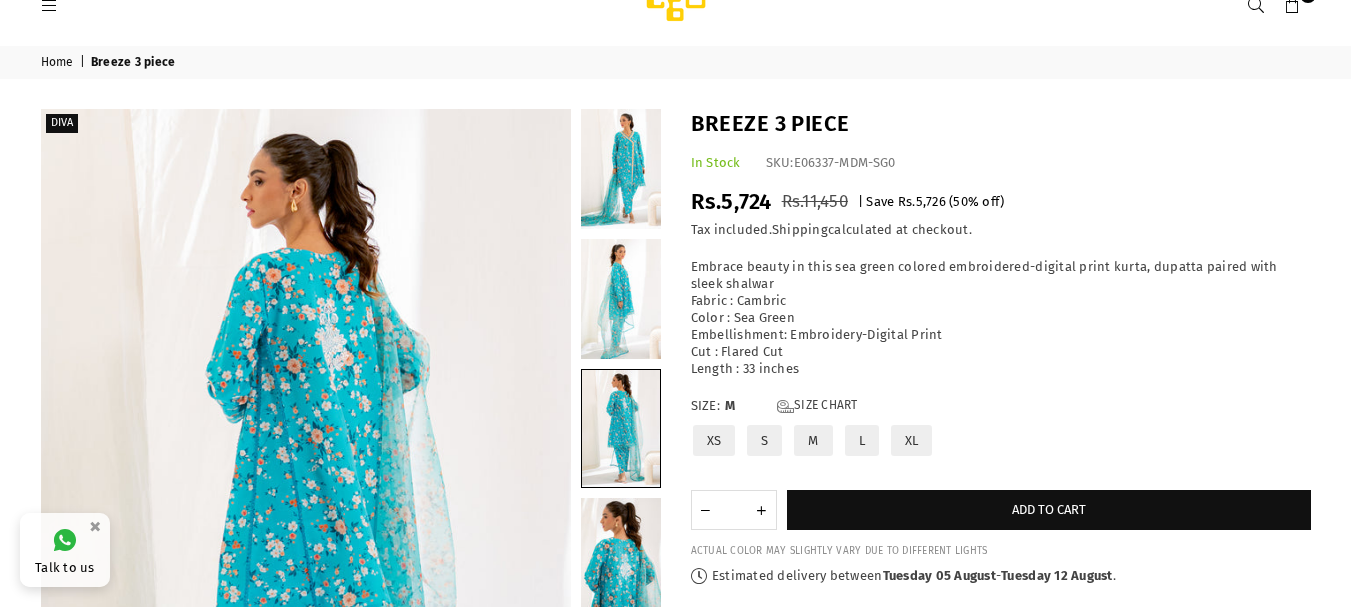 scroll, scrollTop: 0, scrollLeft: 0, axis: both 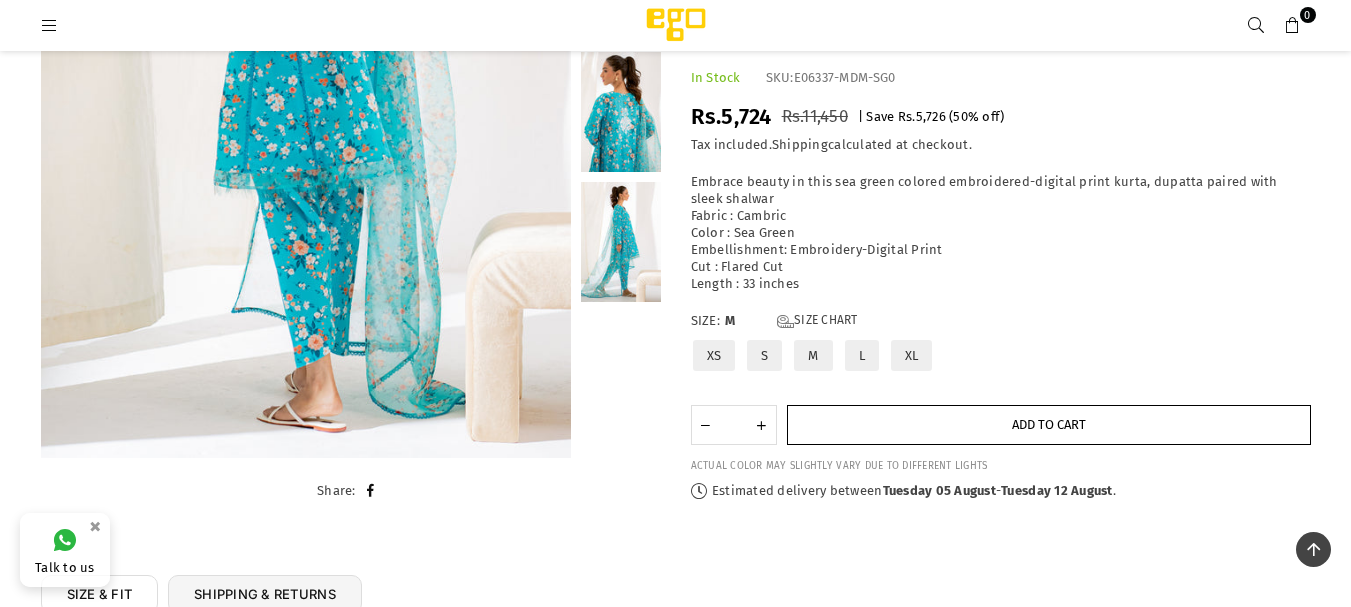 click on "Add to cart" at bounding box center [1049, 425] 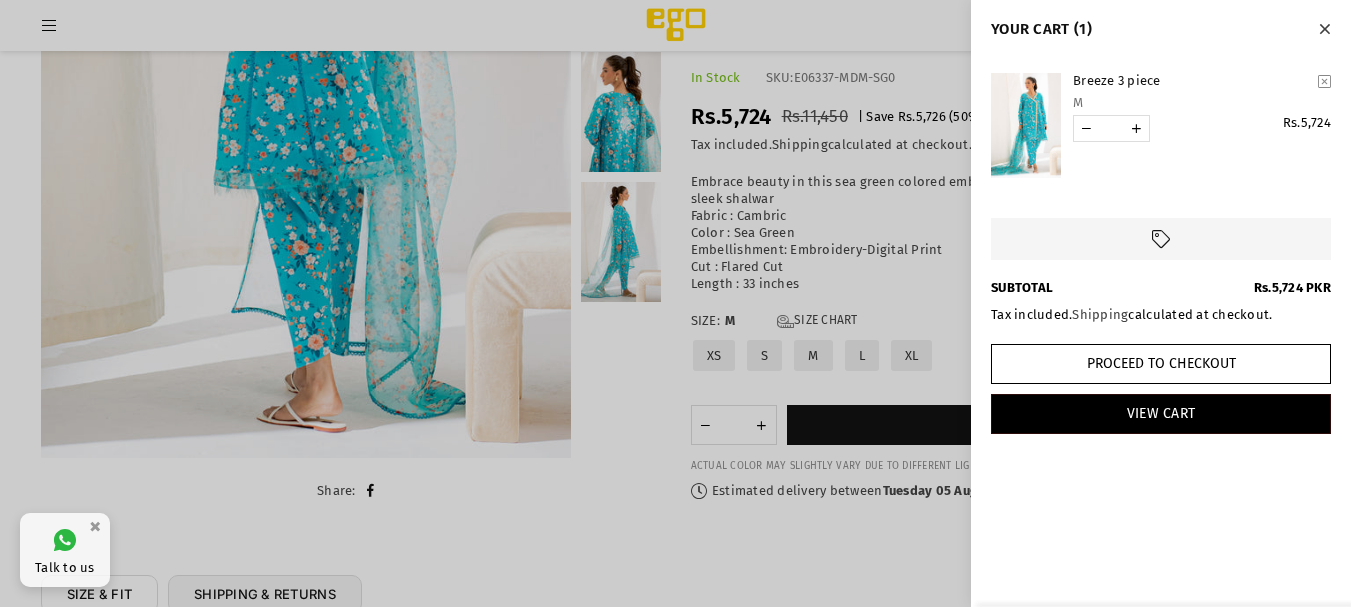 click at bounding box center [1324, 29] 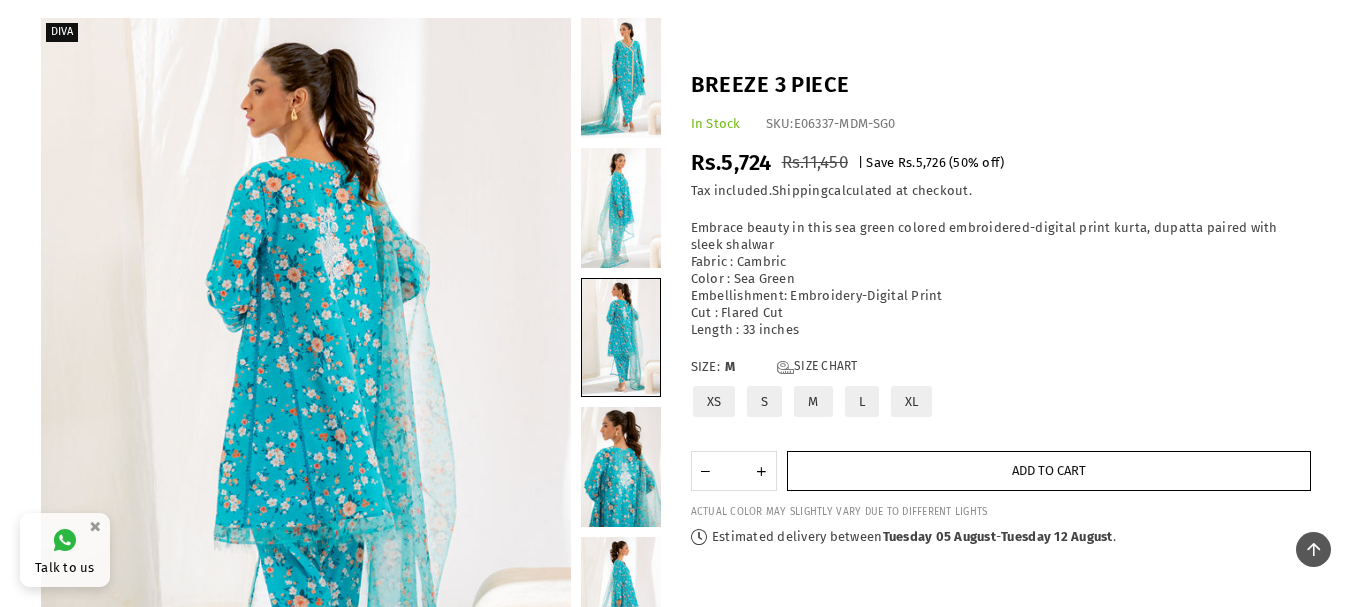 scroll, scrollTop: 50, scrollLeft: 0, axis: vertical 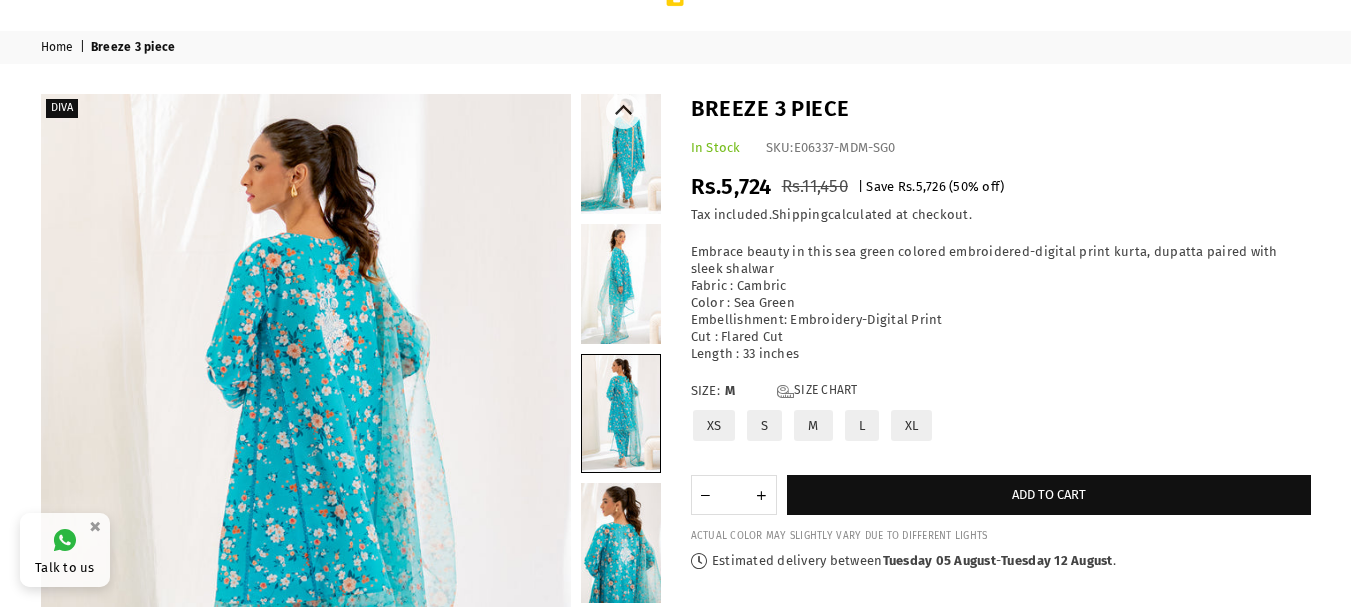 click at bounding box center [621, 413] 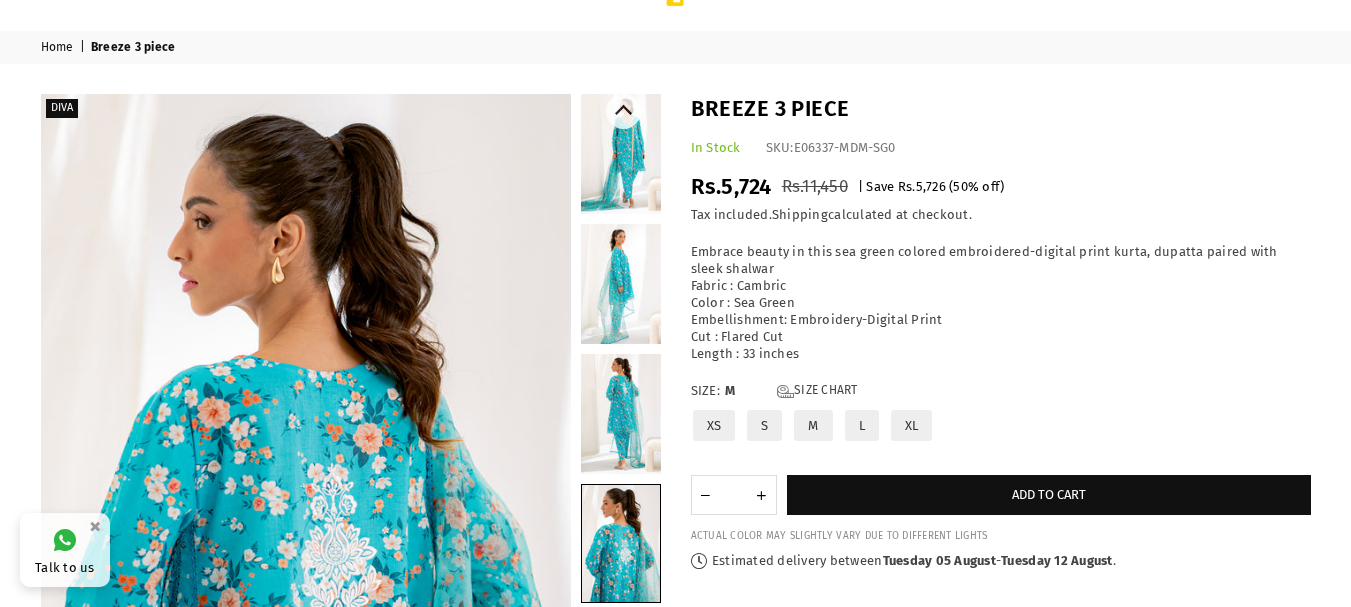 click at bounding box center (621, 284) 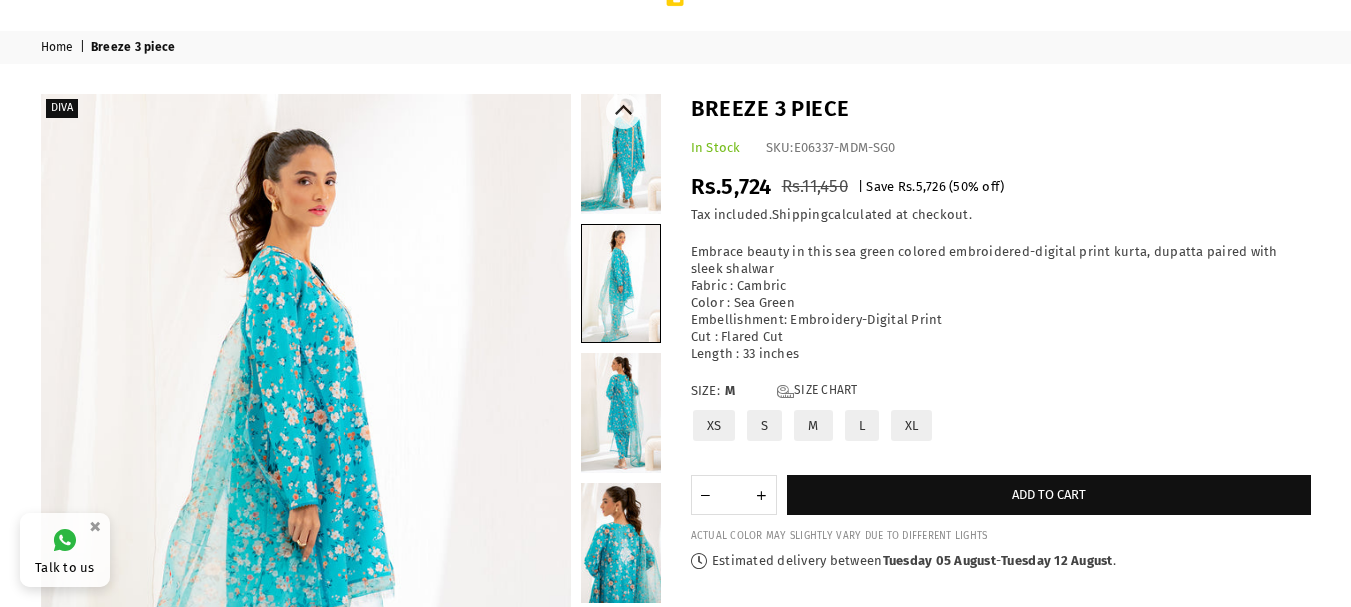 click at bounding box center [621, 154] 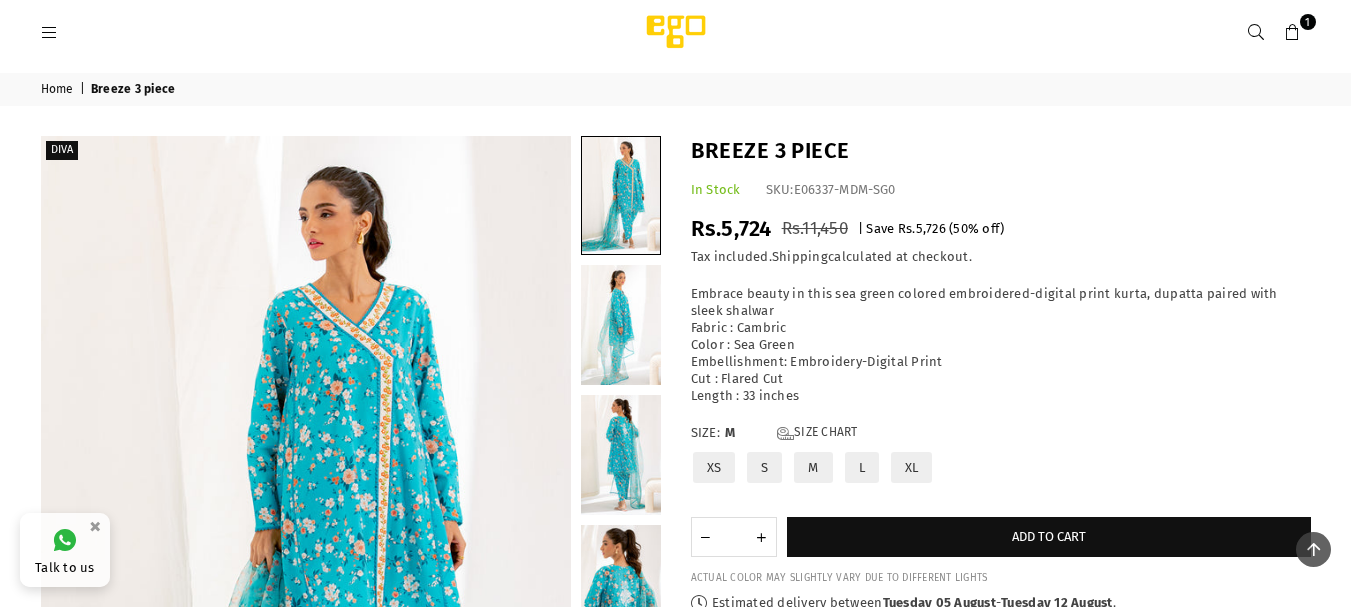 scroll, scrollTop: 0, scrollLeft: 0, axis: both 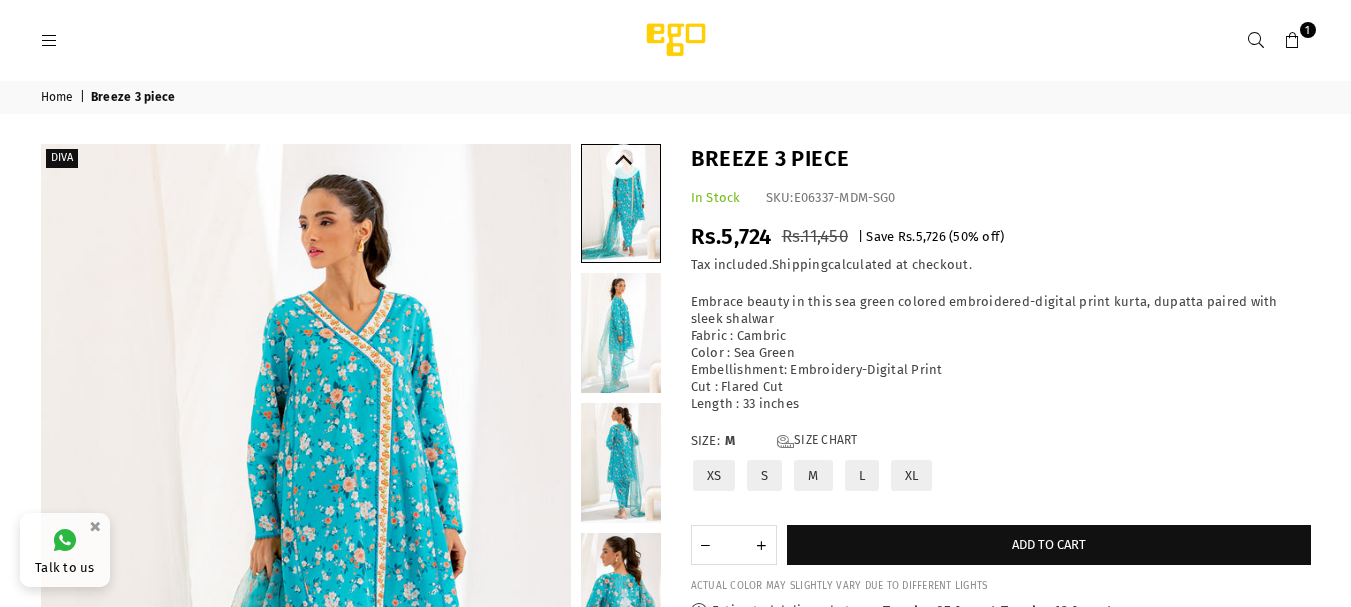 click at bounding box center [621, 333] 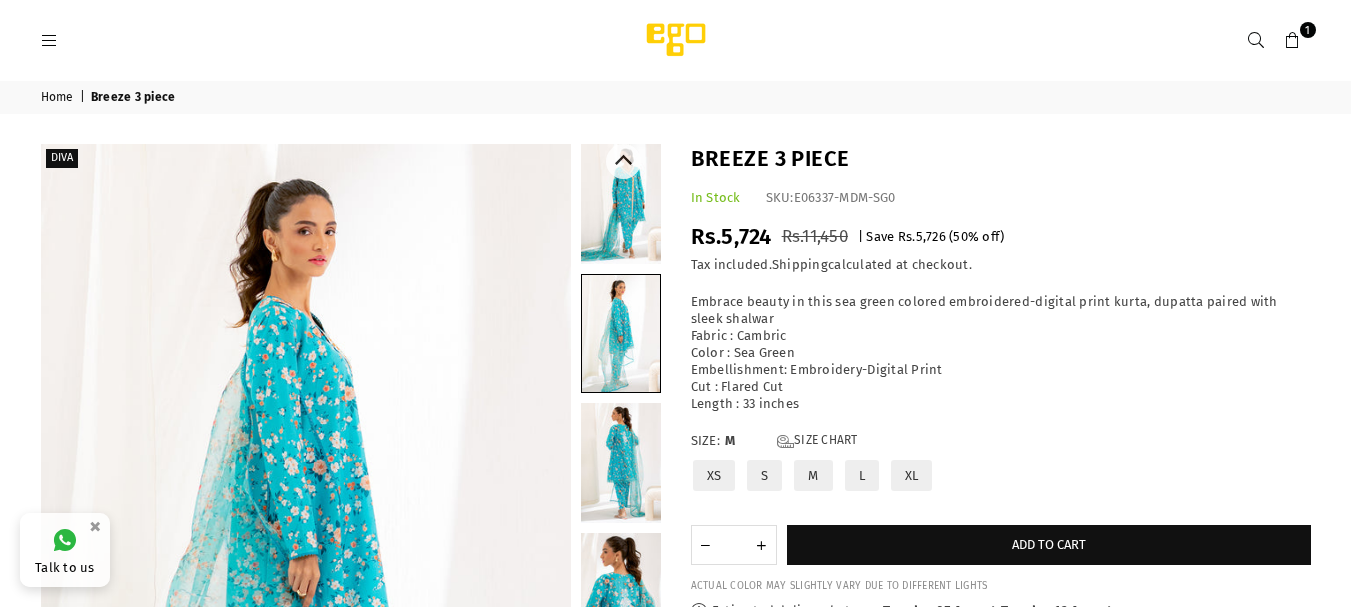 click at bounding box center [621, 463] 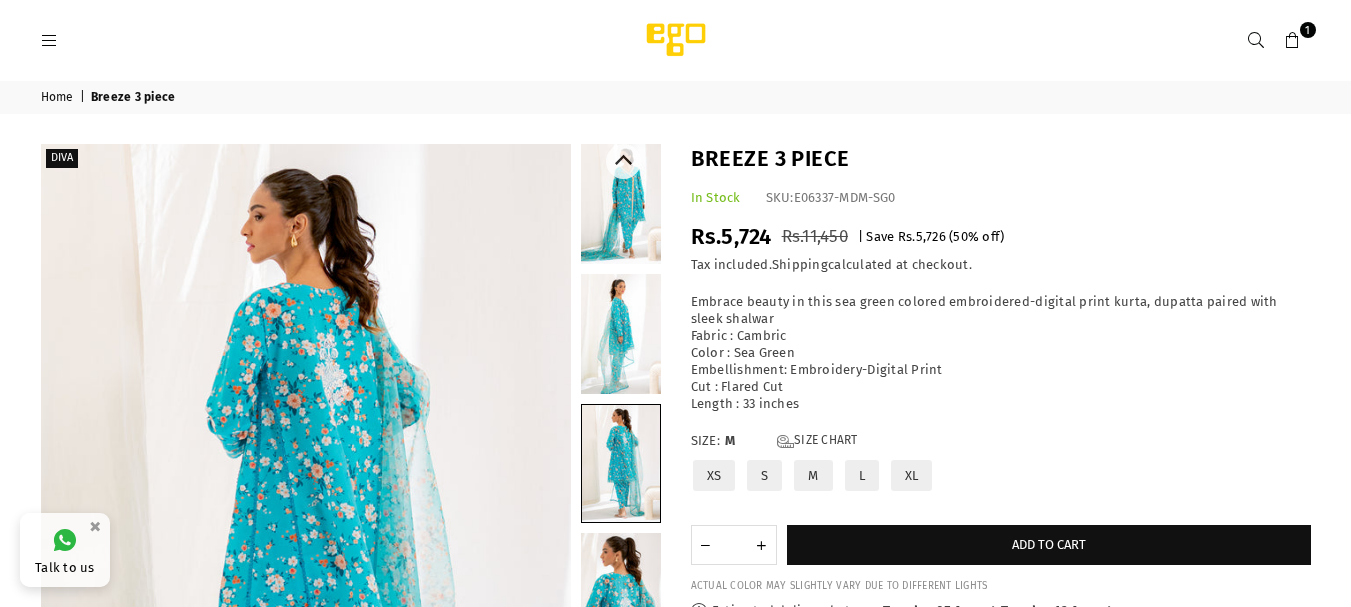 click at bounding box center [621, 593] 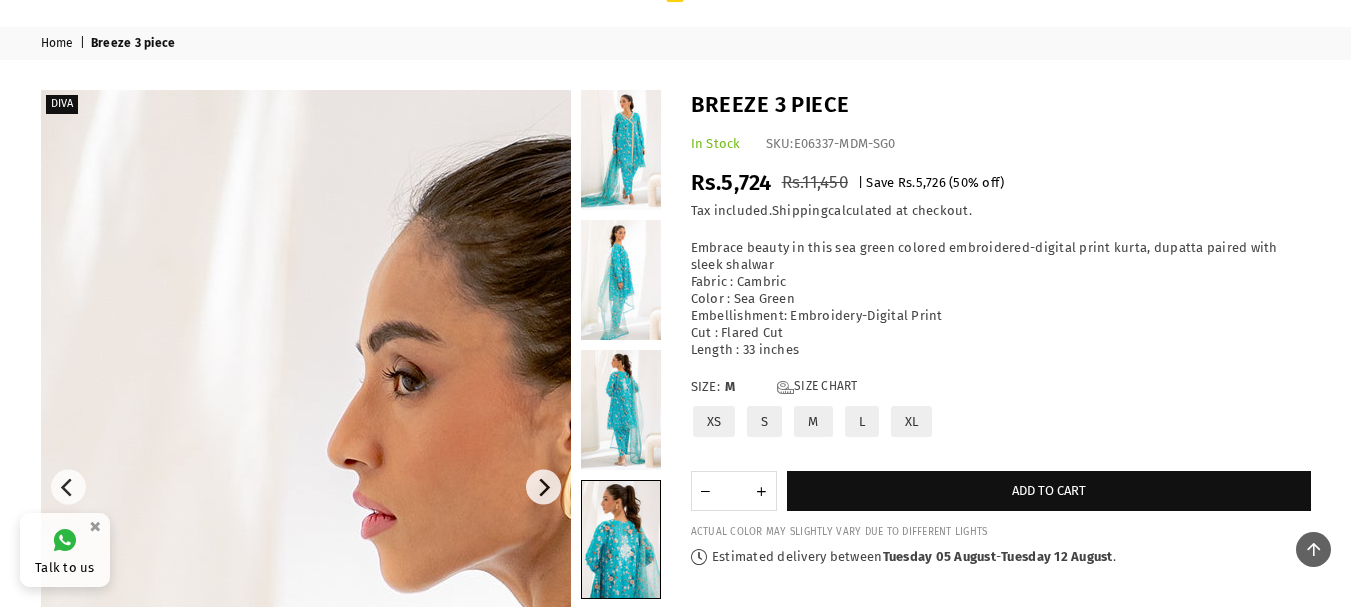 scroll, scrollTop: 0, scrollLeft: 0, axis: both 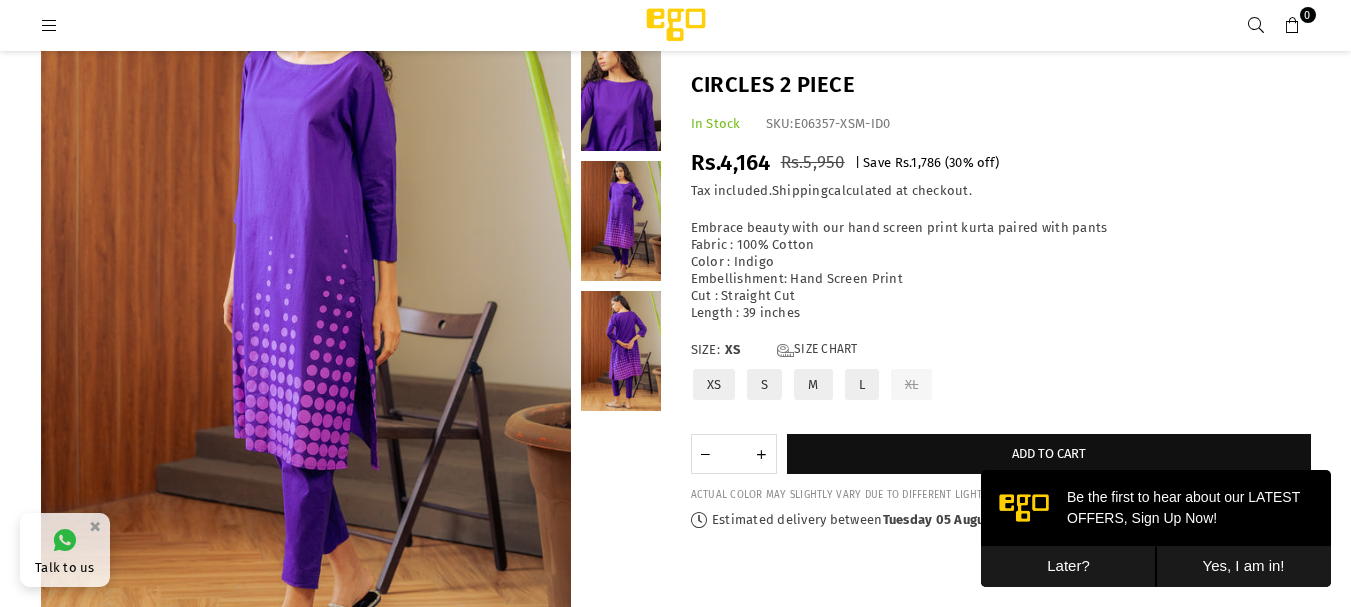 click on "Later?" at bounding box center [1068, 566] 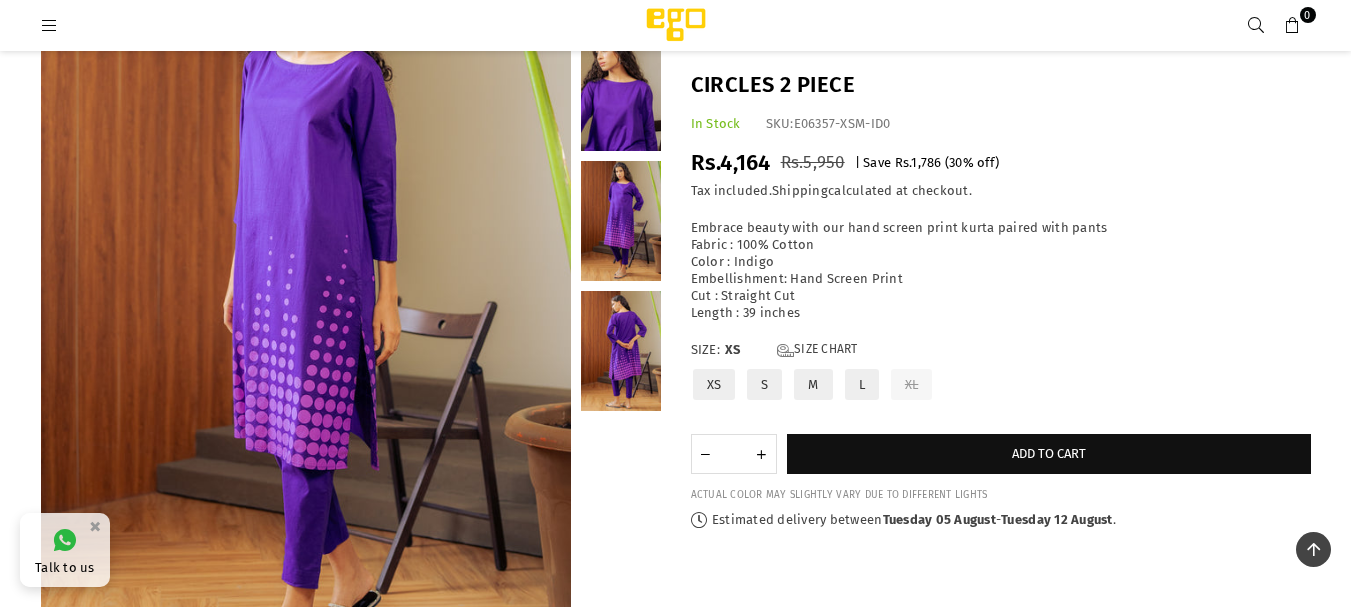 click on "M" at bounding box center [813, 384] 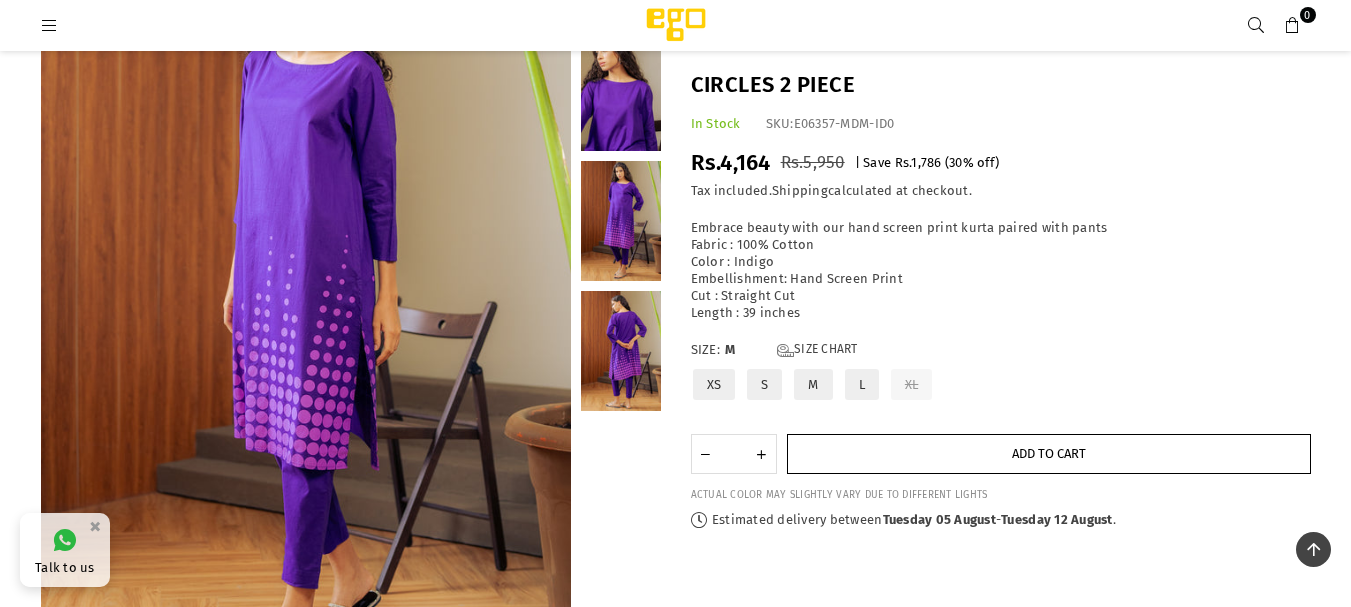 click on "Add to cart" at bounding box center [1049, 454] 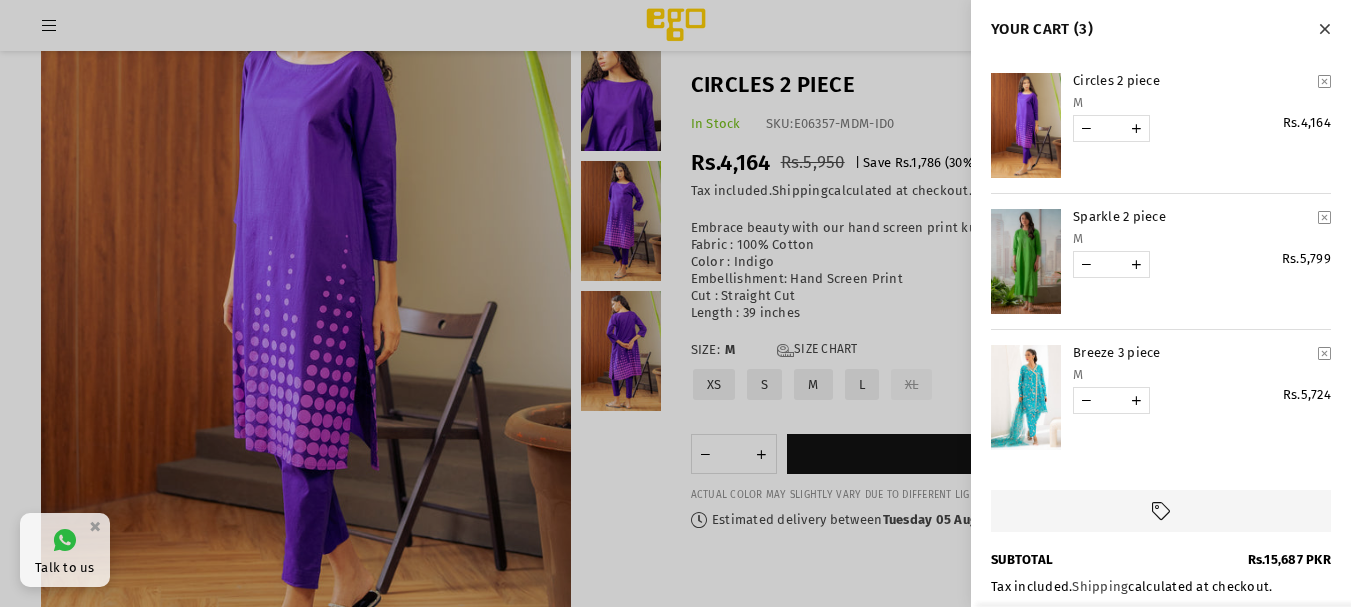 click at bounding box center [1324, 29] 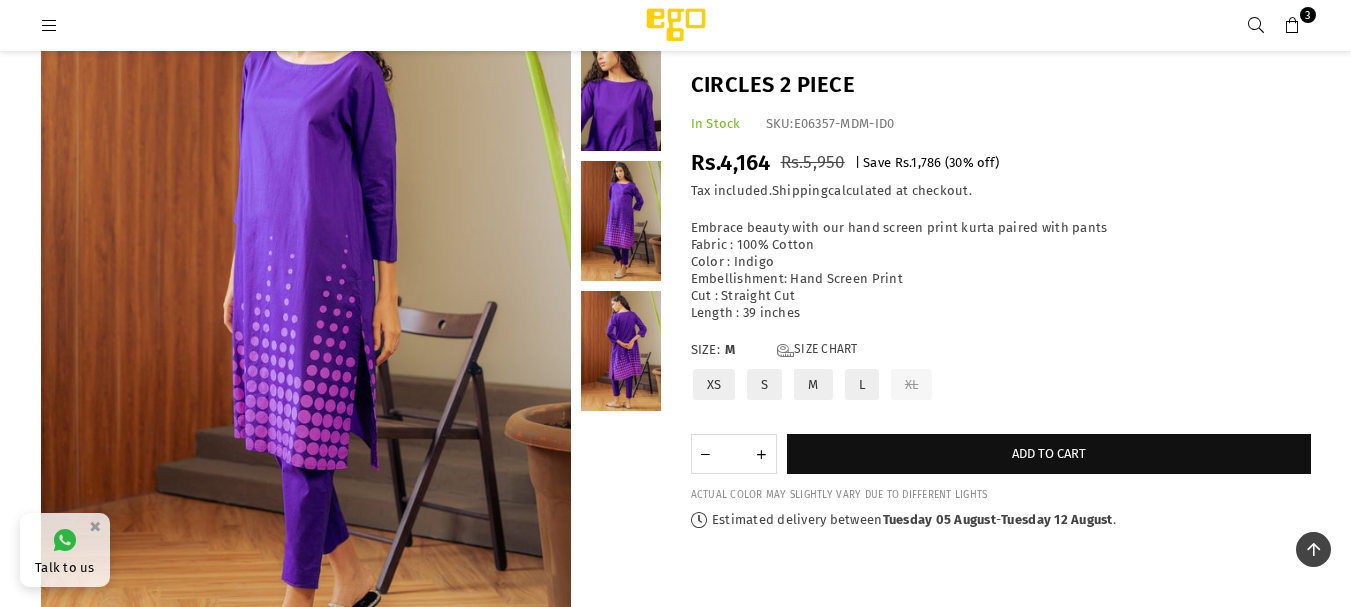 click at bounding box center (1293, 26) 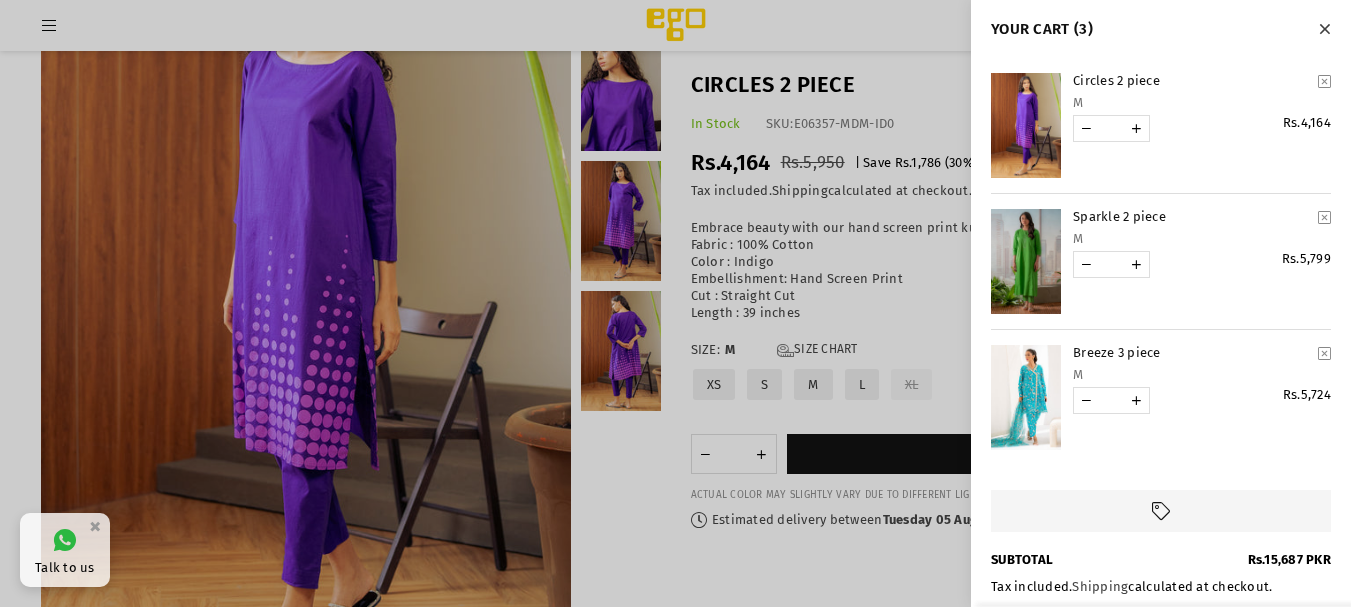 click at bounding box center (1324, 217) 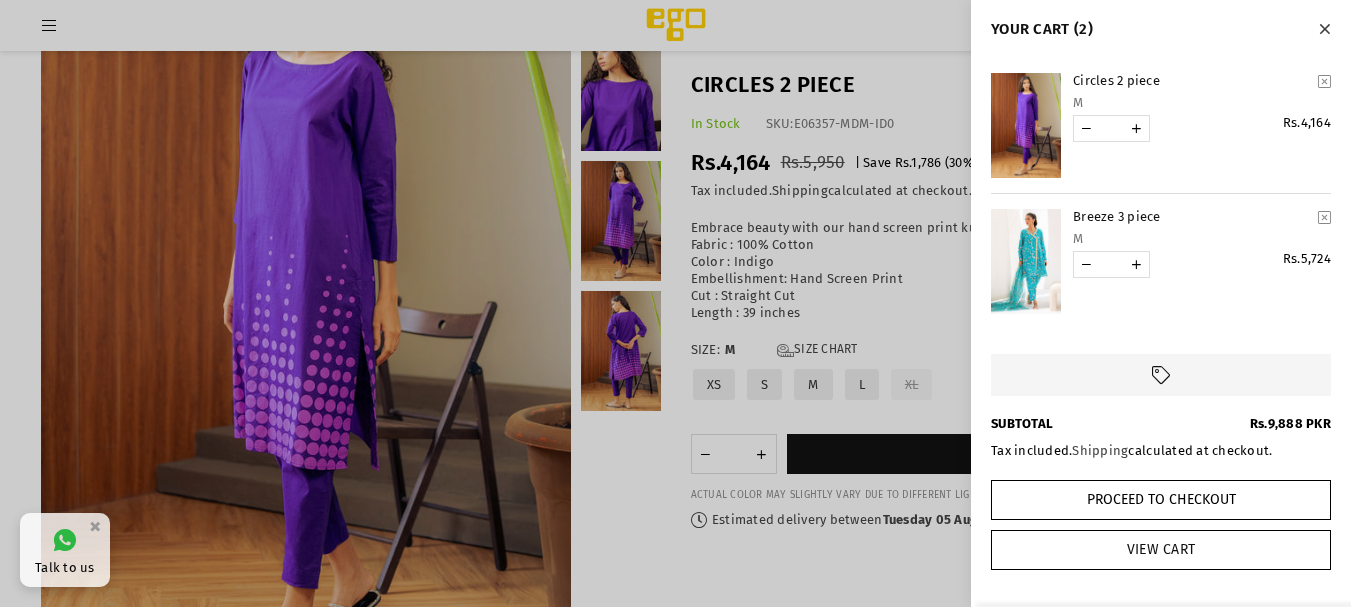 click on "View Cart" at bounding box center [1161, 550] 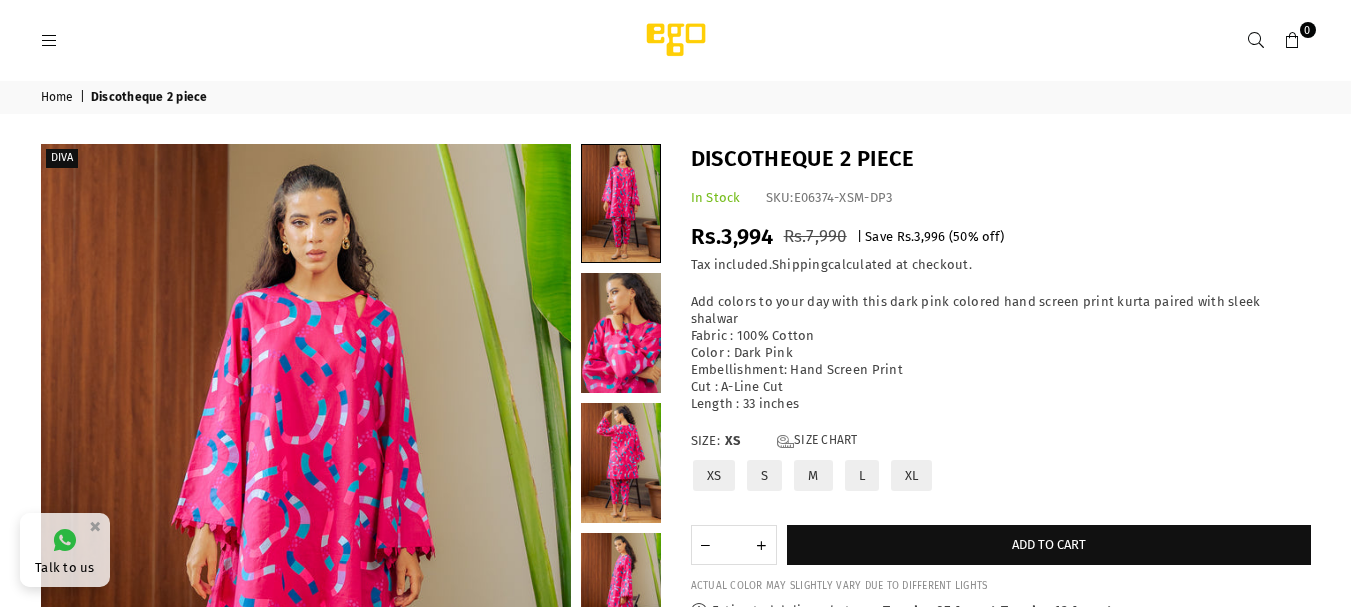 scroll, scrollTop: 0, scrollLeft: 0, axis: both 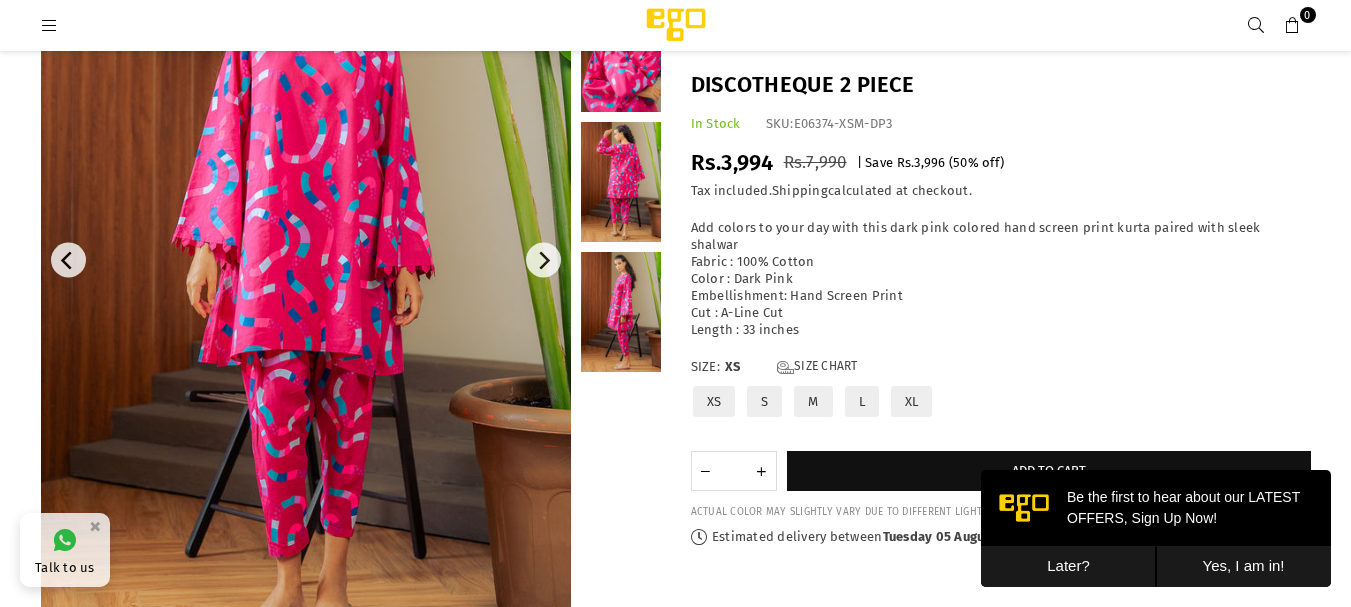 click on "Later?" at bounding box center [1068, 566] 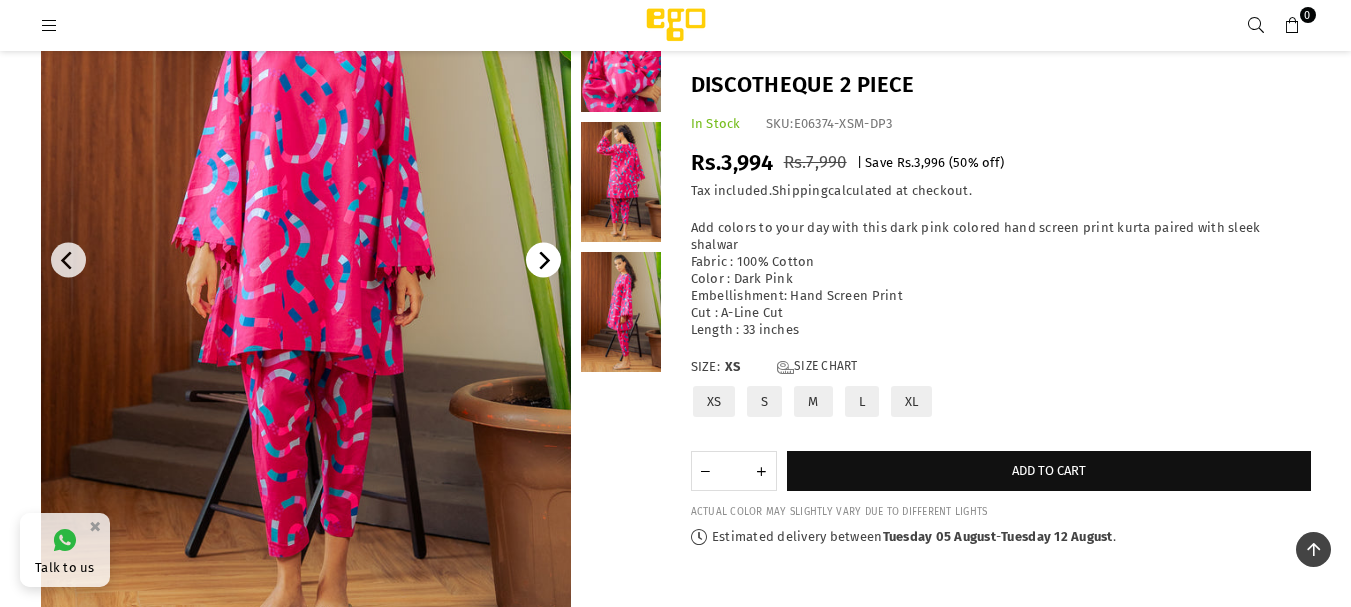 click 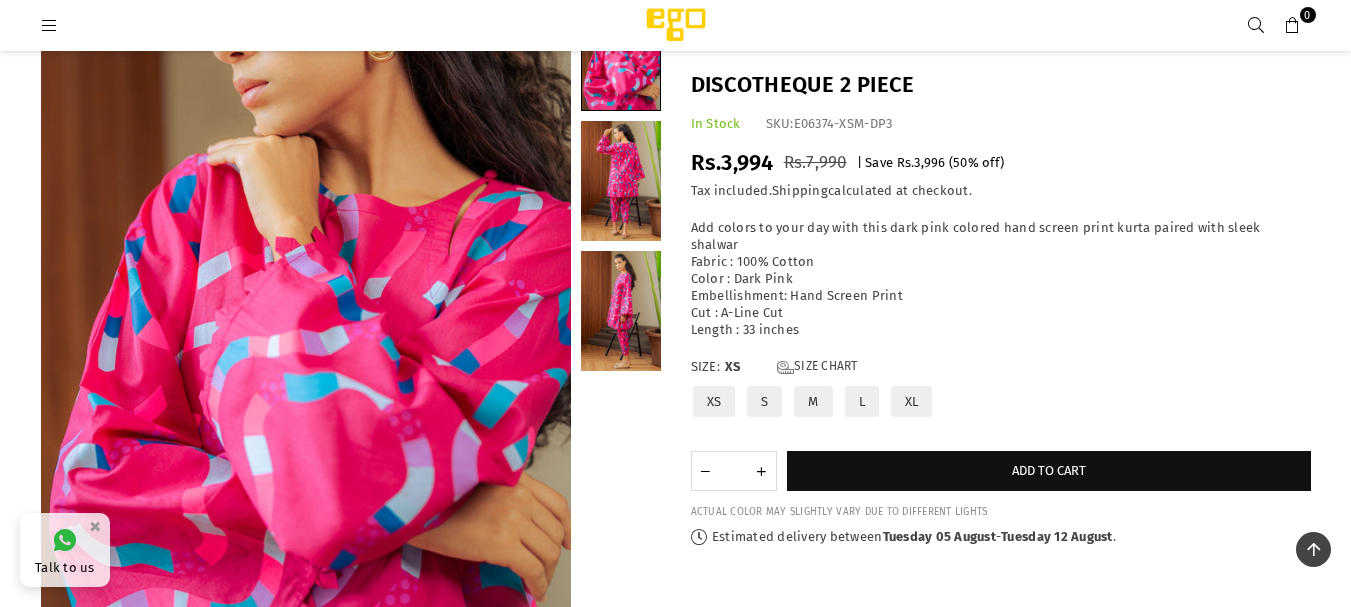 scroll, scrollTop: 250, scrollLeft: 0, axis: vertical 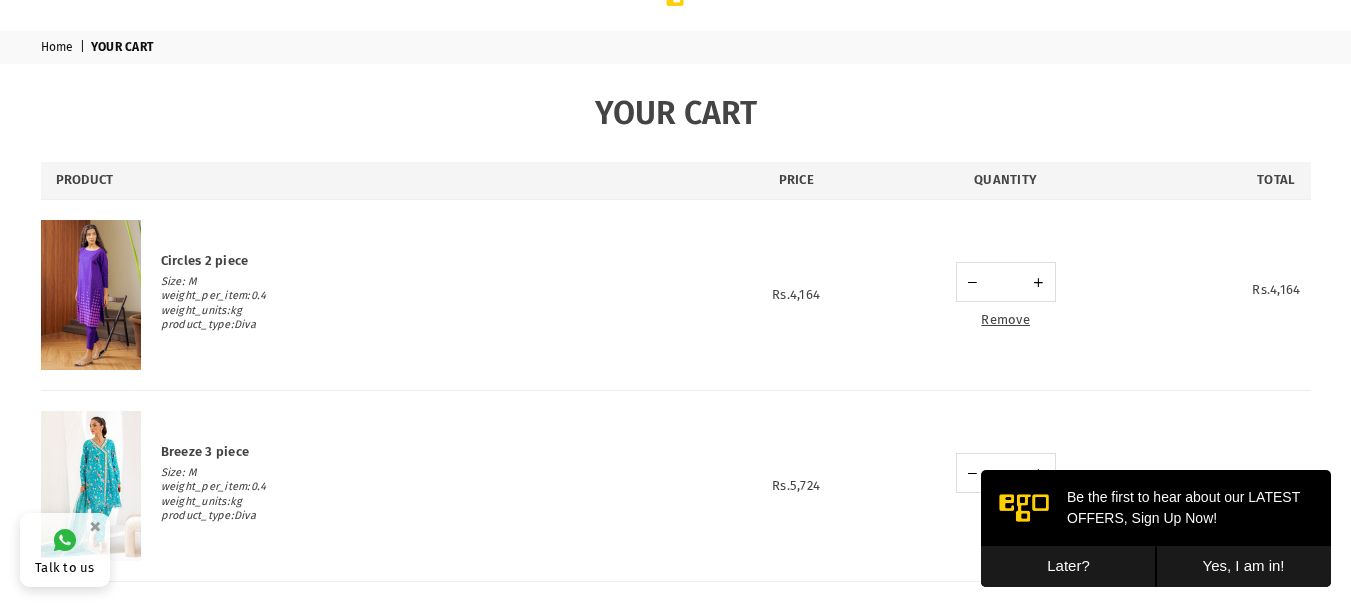 click on "Later?" at bounding box center [1068, 566] 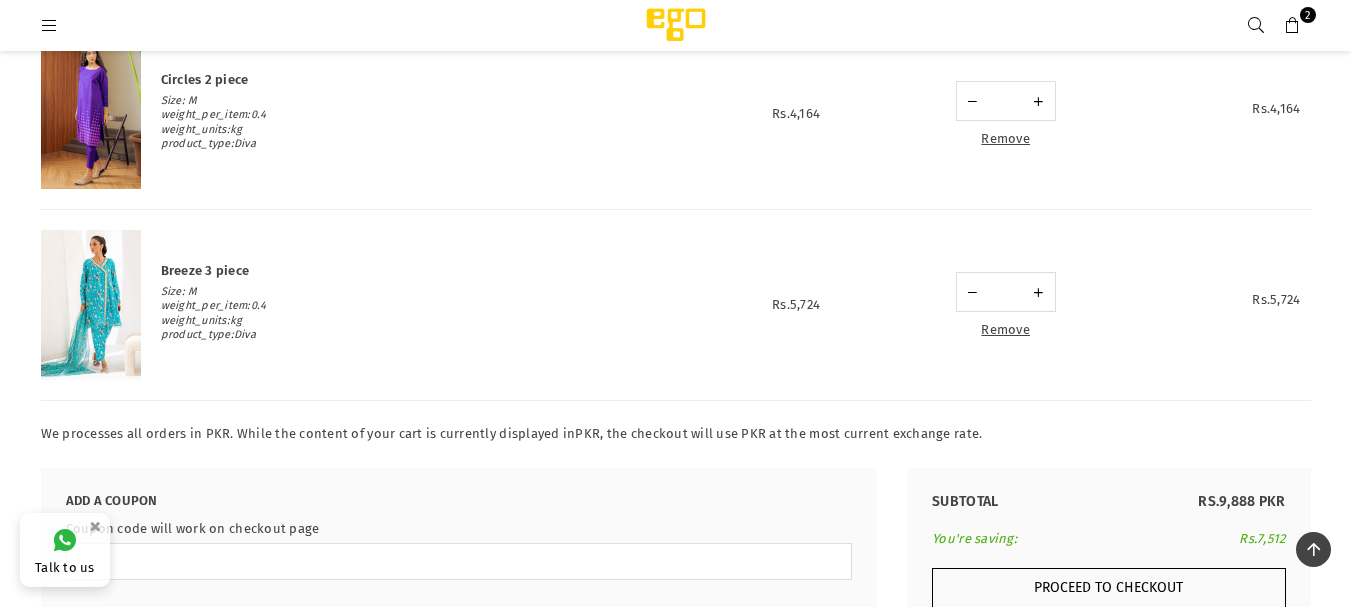 scroll, scrollTop: 173, scrollLeft: 0, axis: vertical 